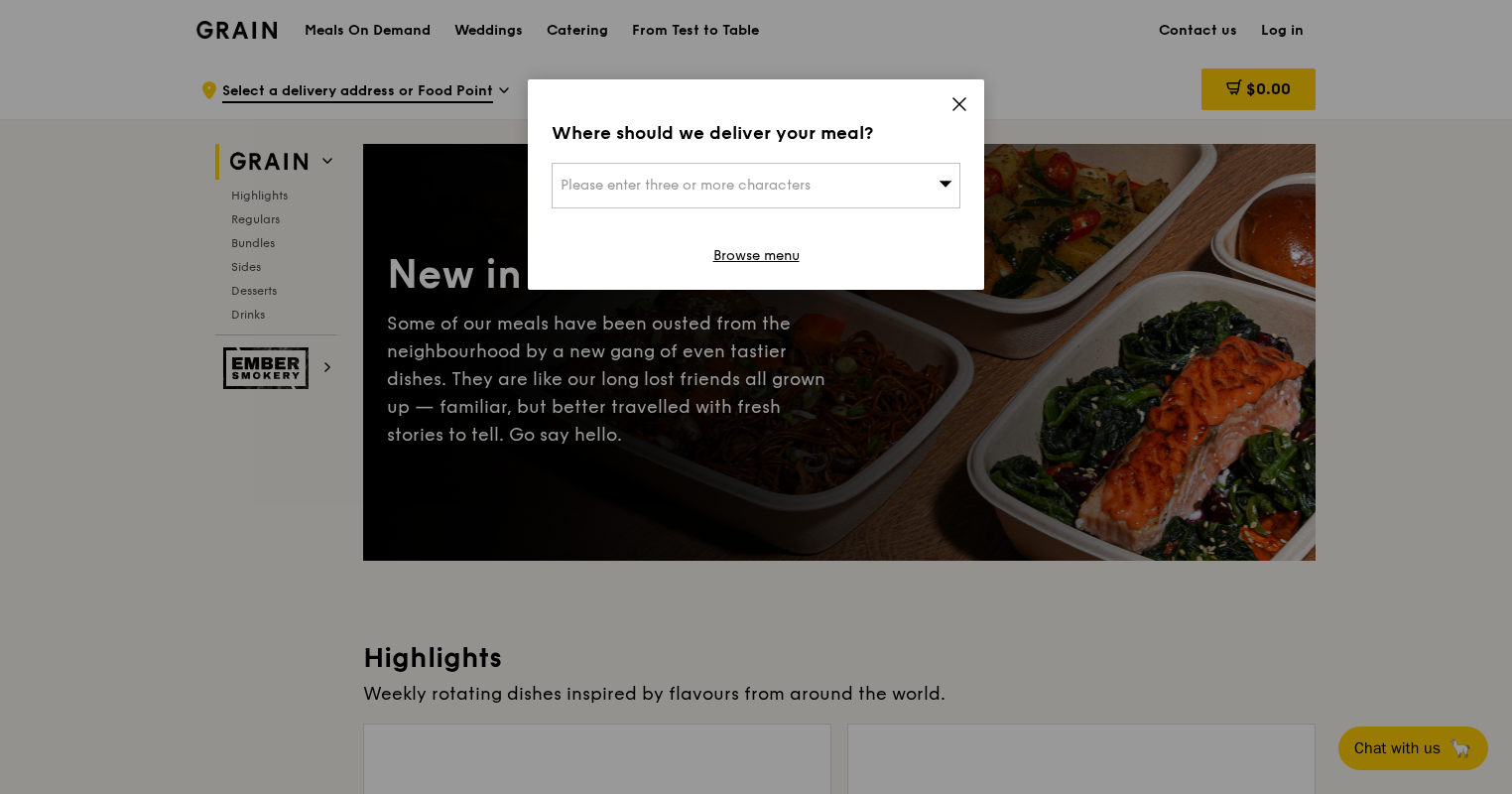scroll, scrollTop: 0, scrollLeft: 0, axis: both 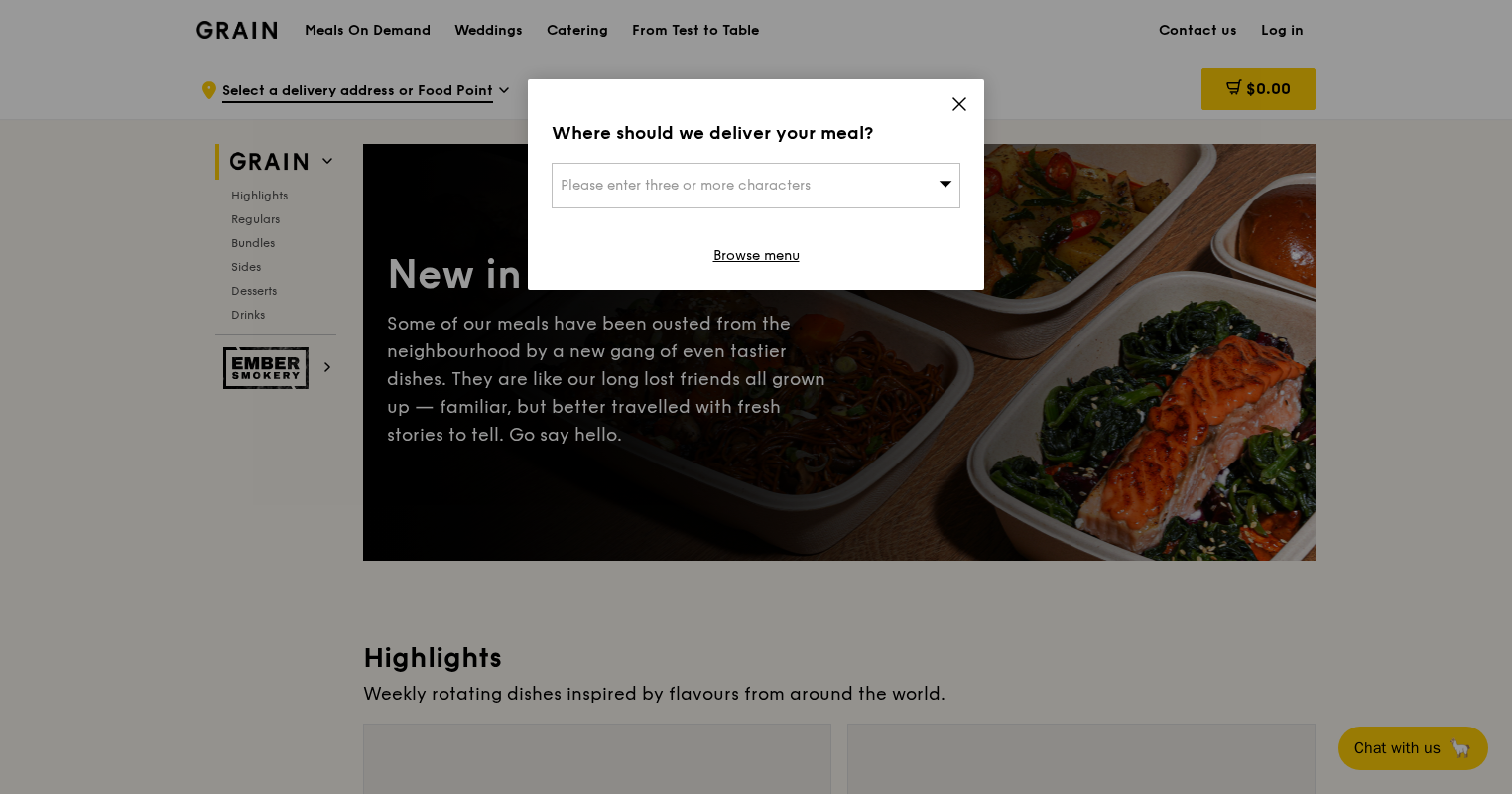 click on "Please enter three or more characters" at bounding box center (686, 185) 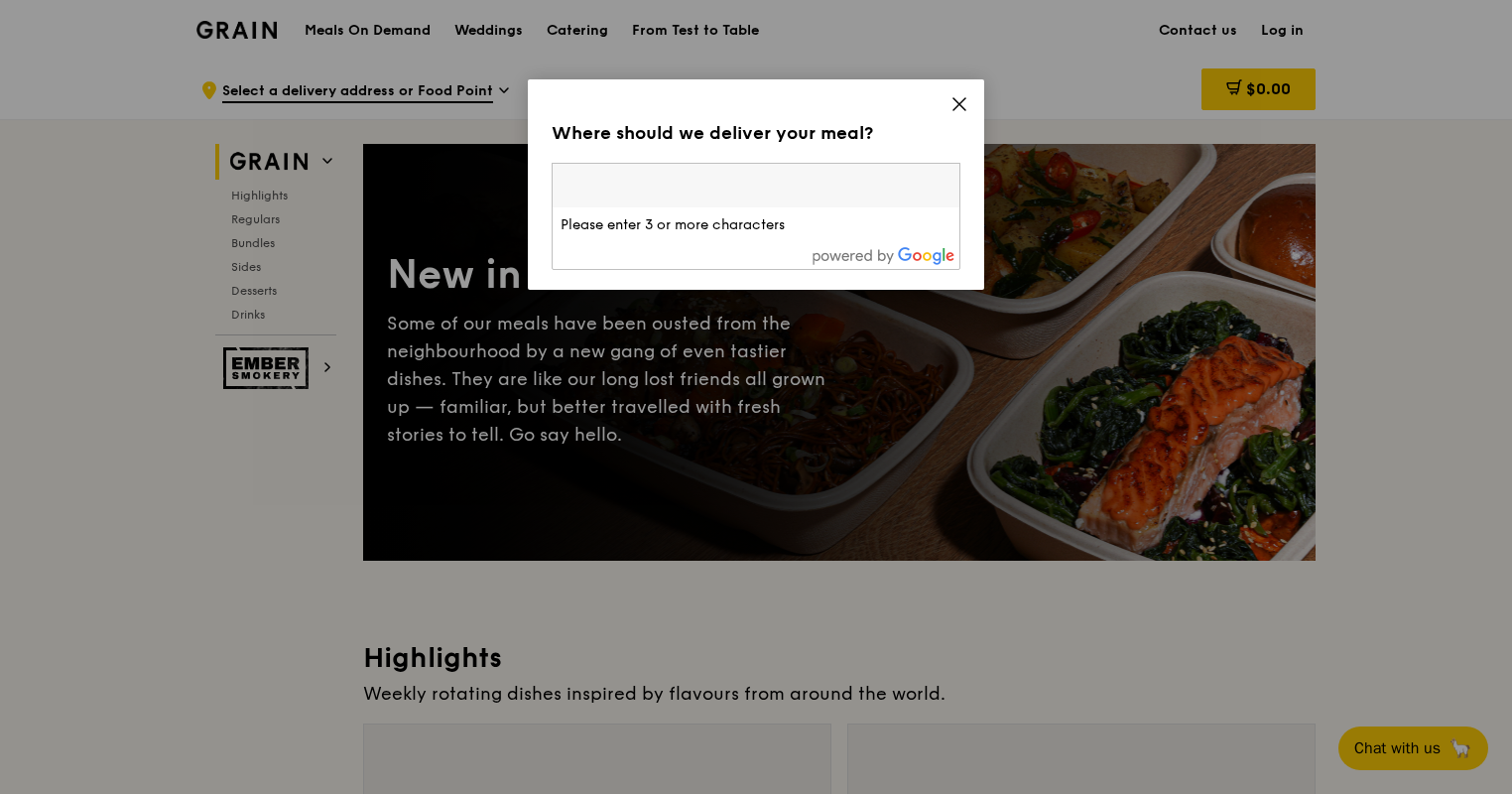type on "018982" 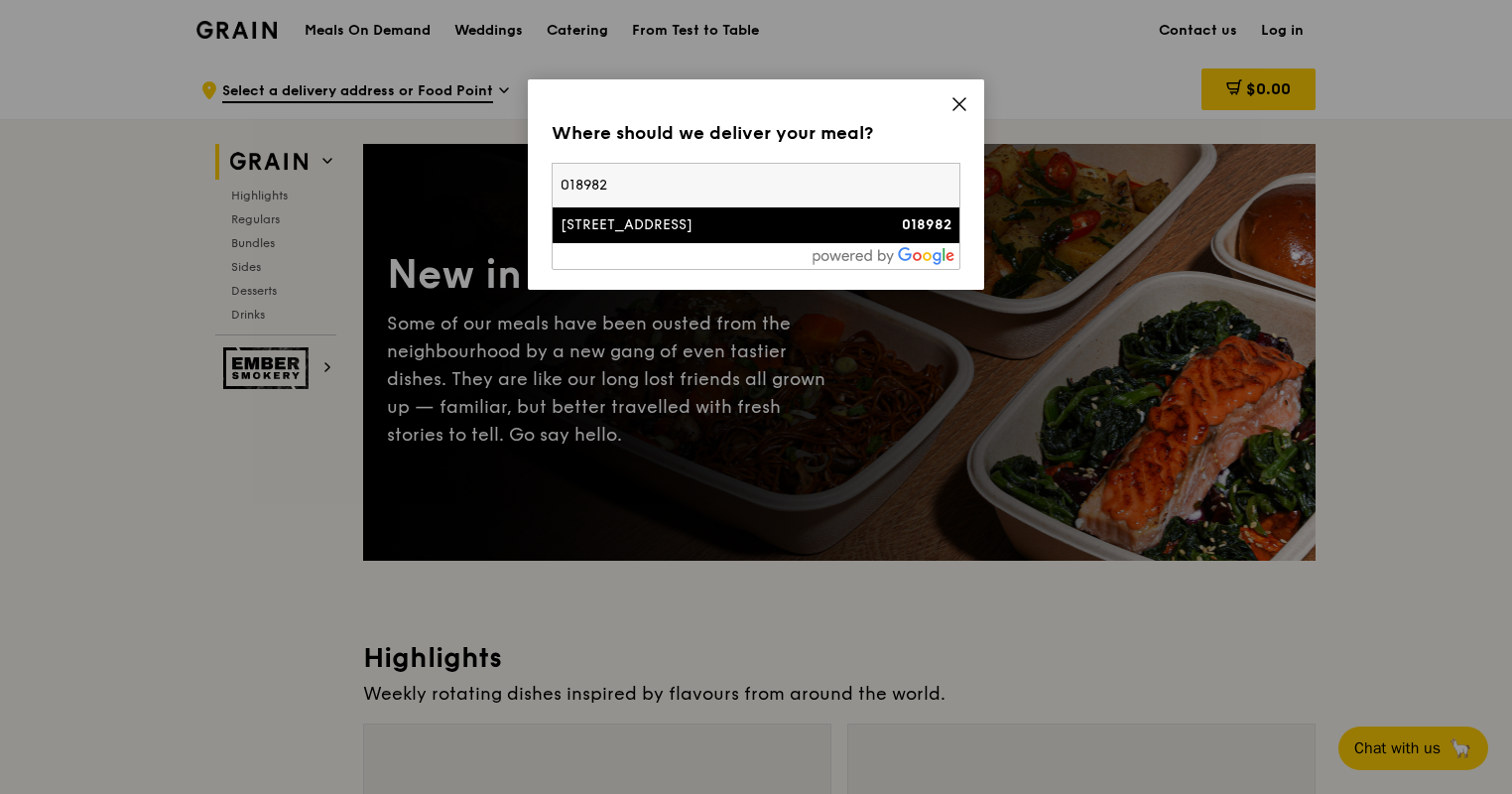 click on "[STREET_ADDRESS]" at bounding box center [707, 225] 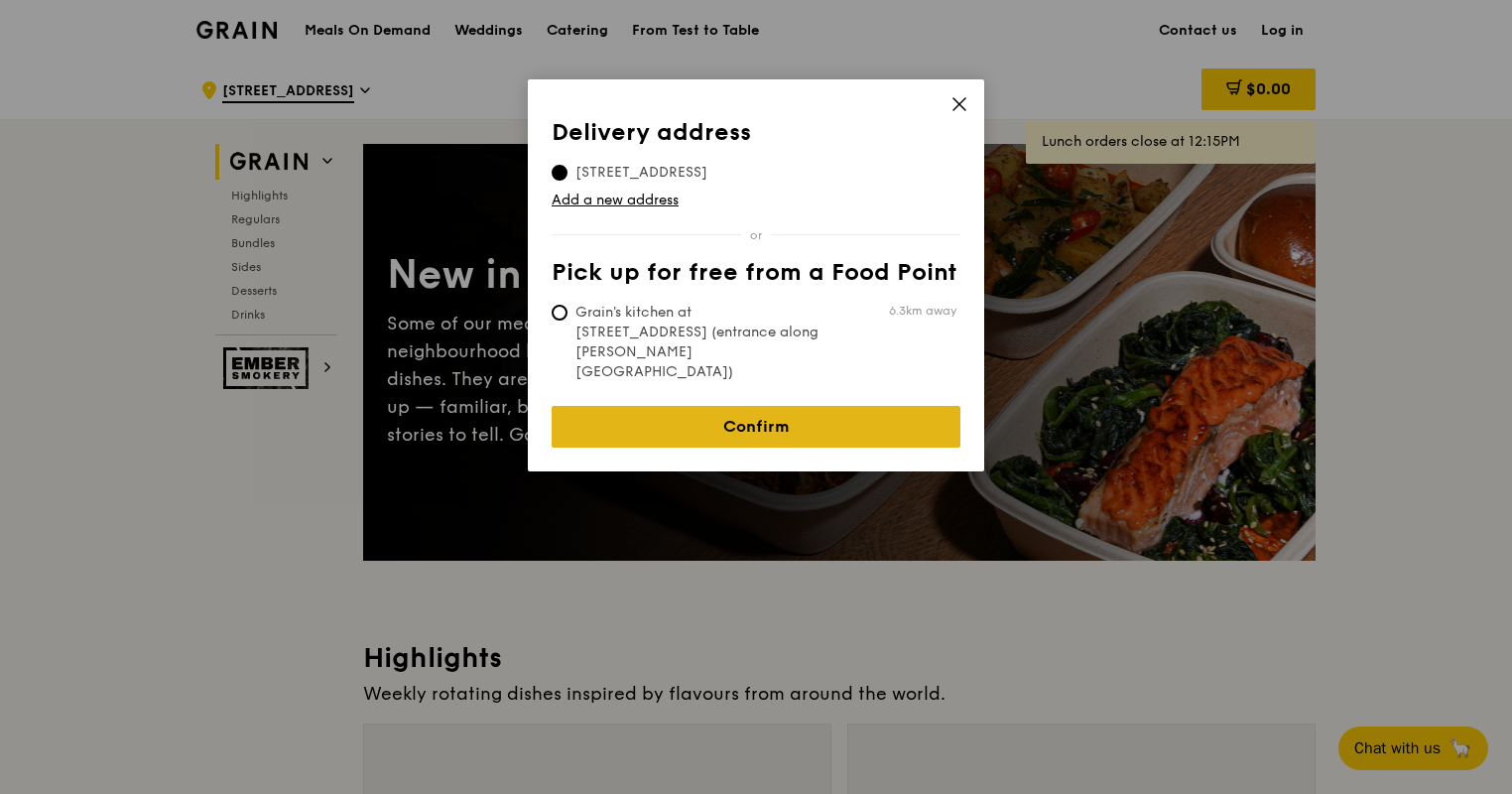 click on "Confirm" at bounding box center [756, 427] 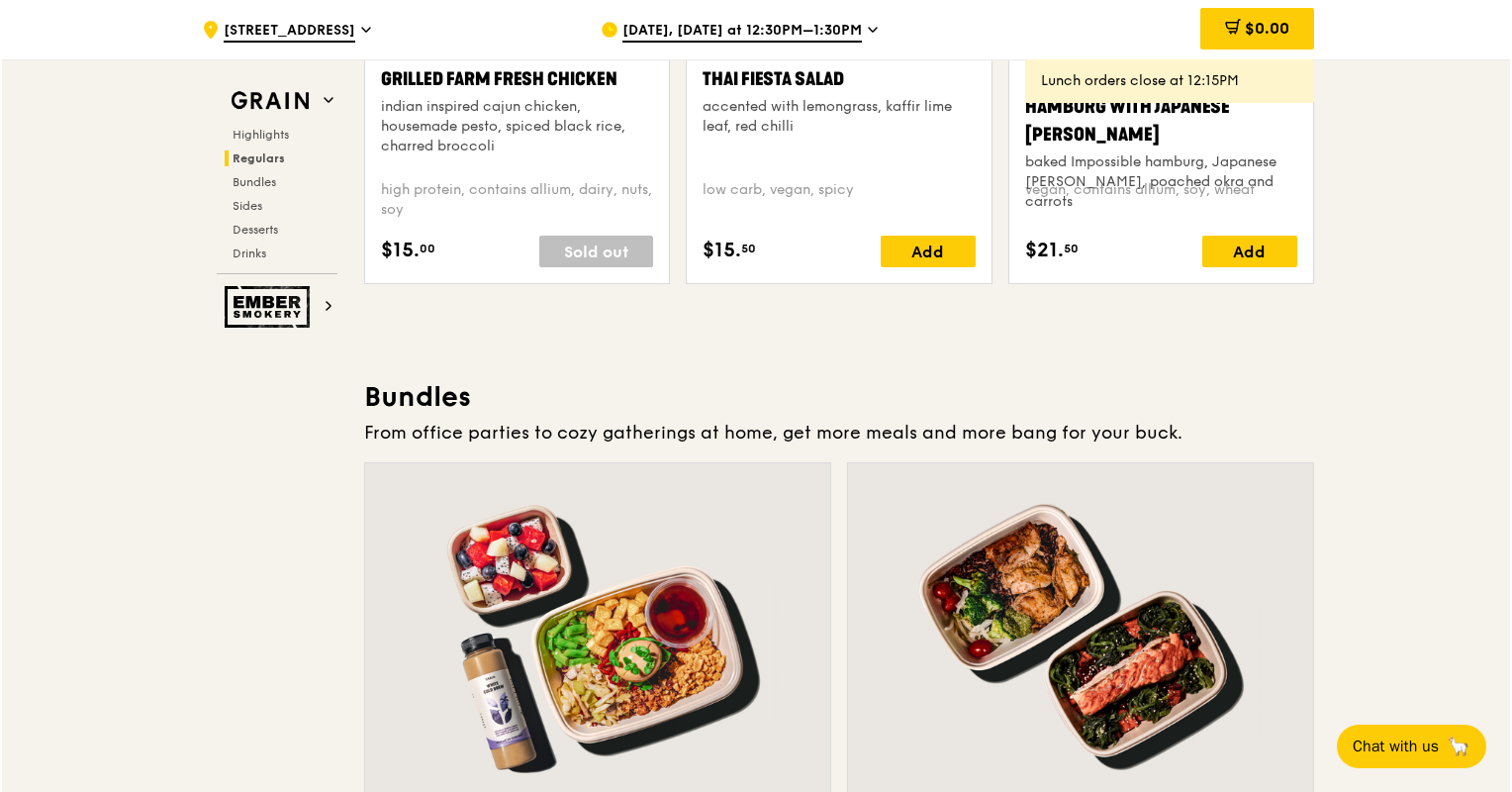 scroll, scrollTop: 2873, scrollLeft: 0, axis: vertical 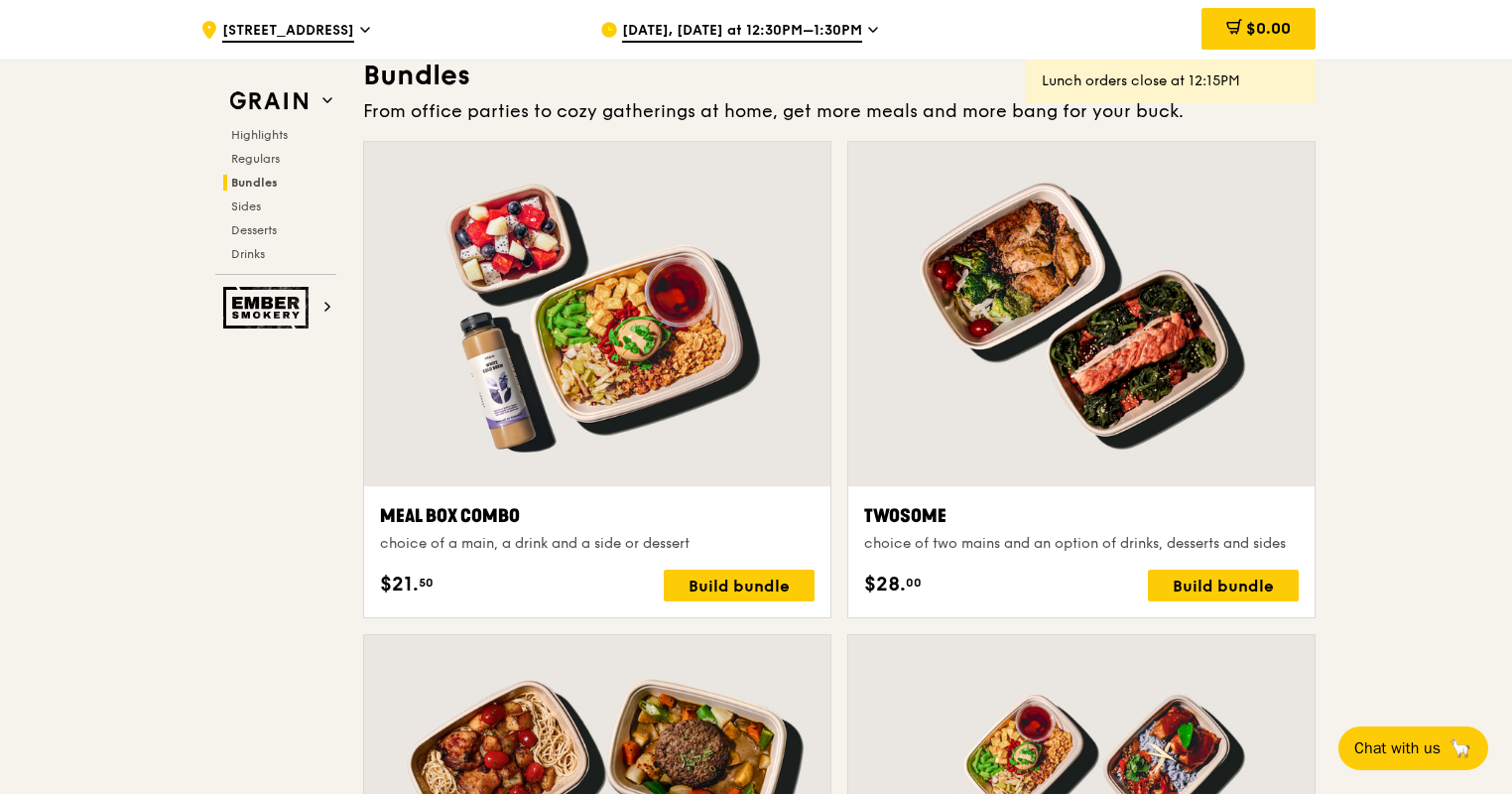 click at bounding box center (597, 314) 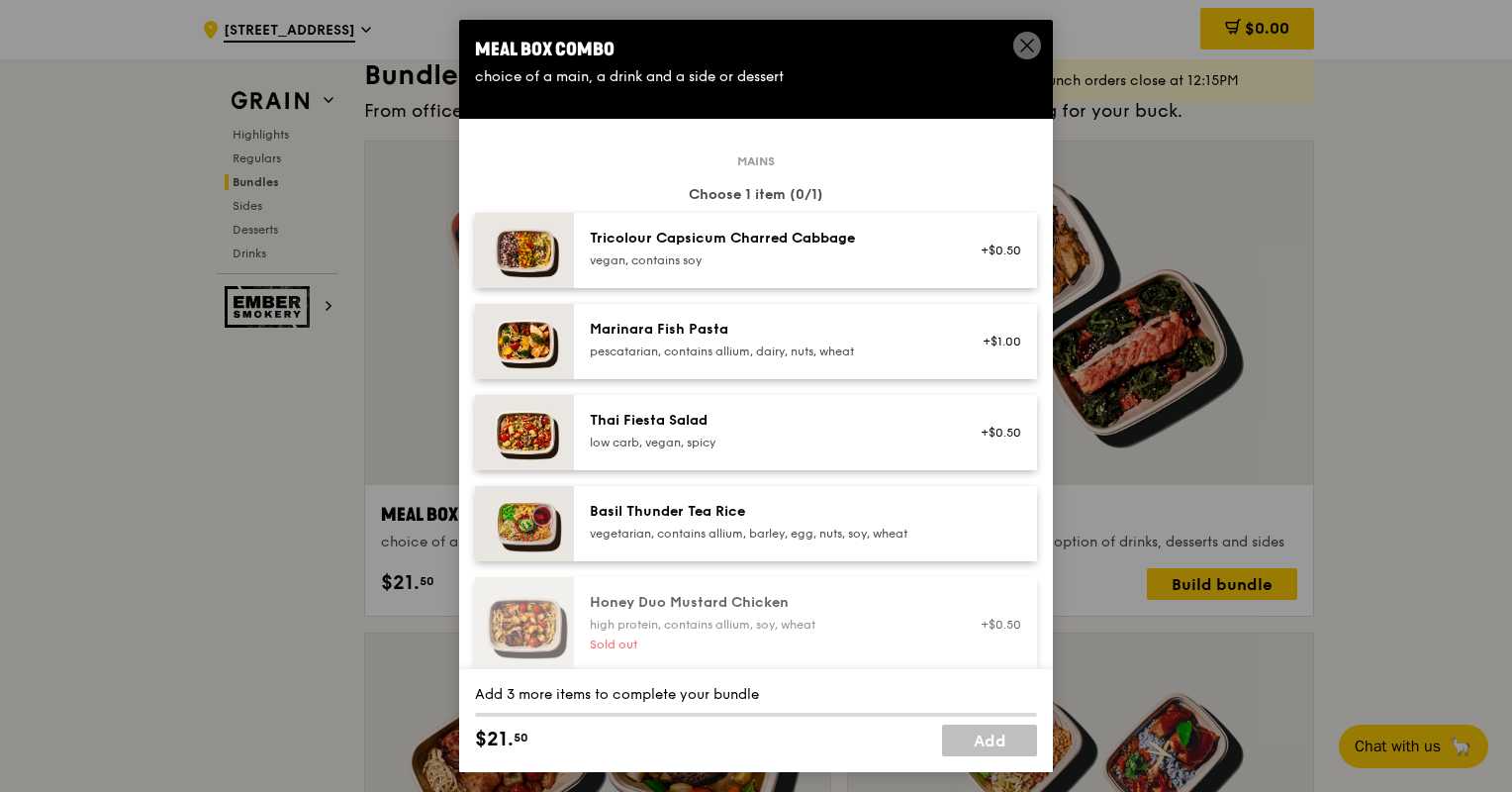 click on "pescatarian, contains allium, dairy, nuts, wheat" at bounding box center (767, 351) 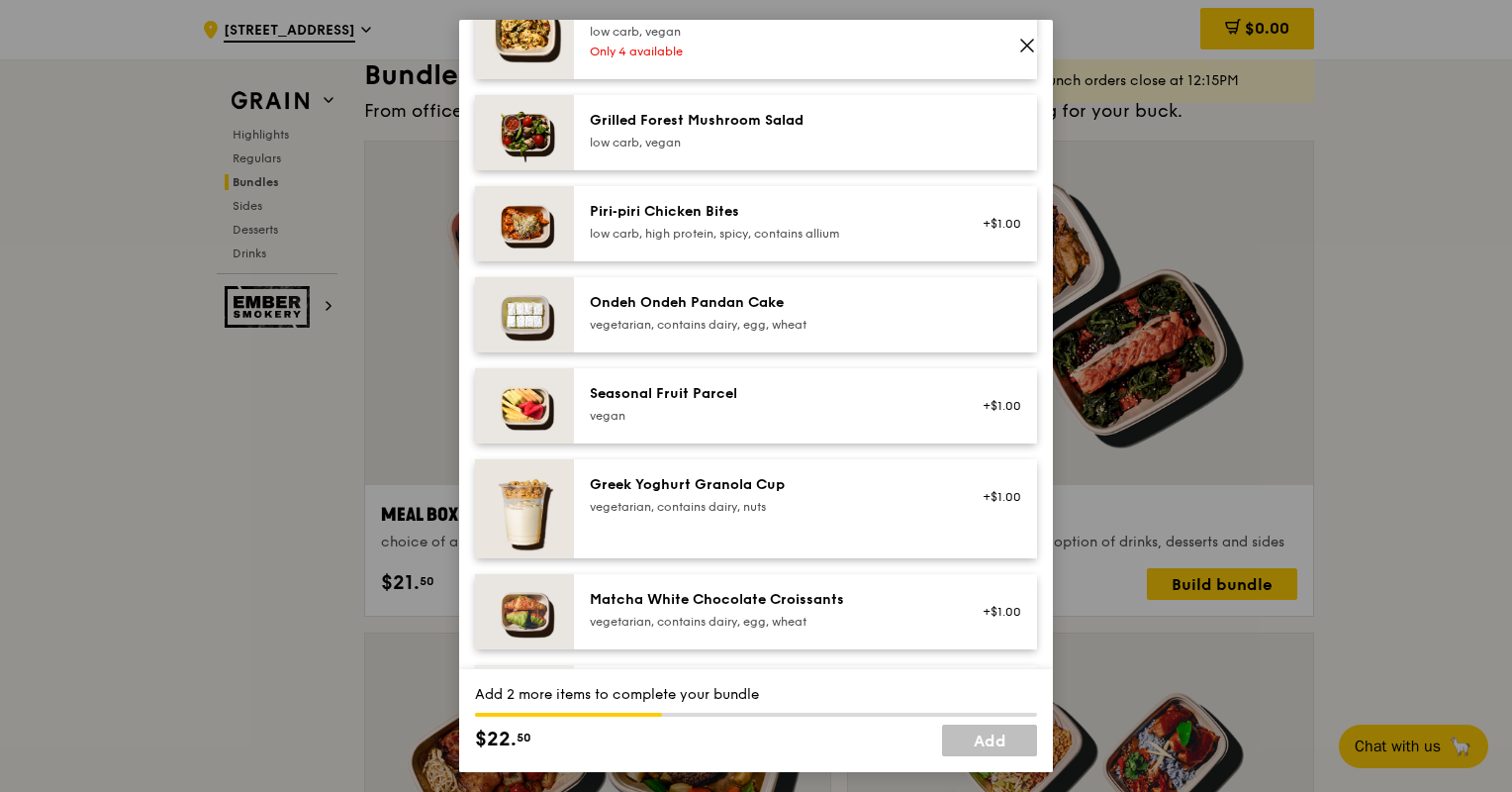 scroll, scrollTop: 1584, scrollLeft: 0, axis: vertical 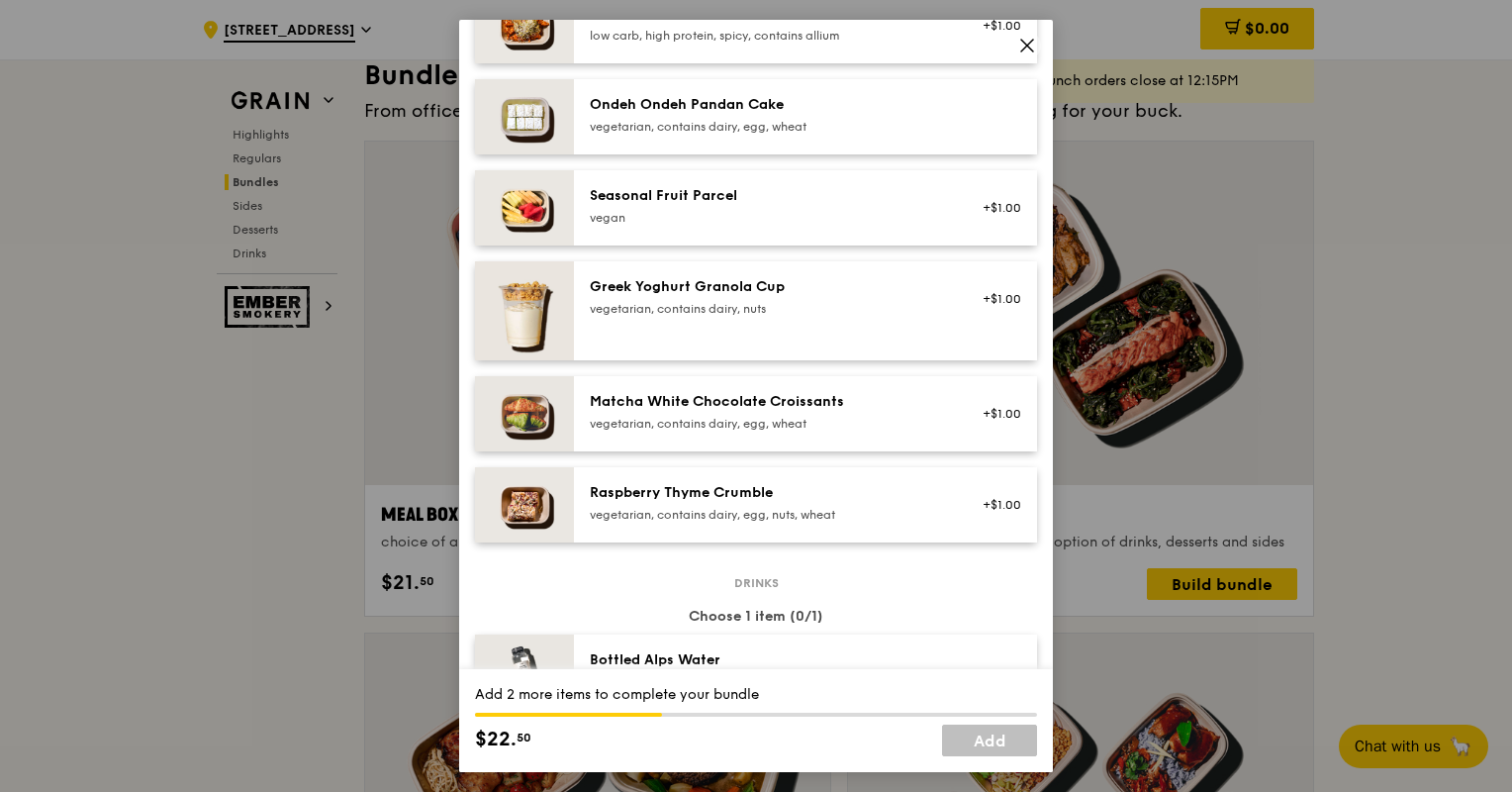 click on "vegetarian, contains dairy, egg, wheat" at bounding box center [767, 424] 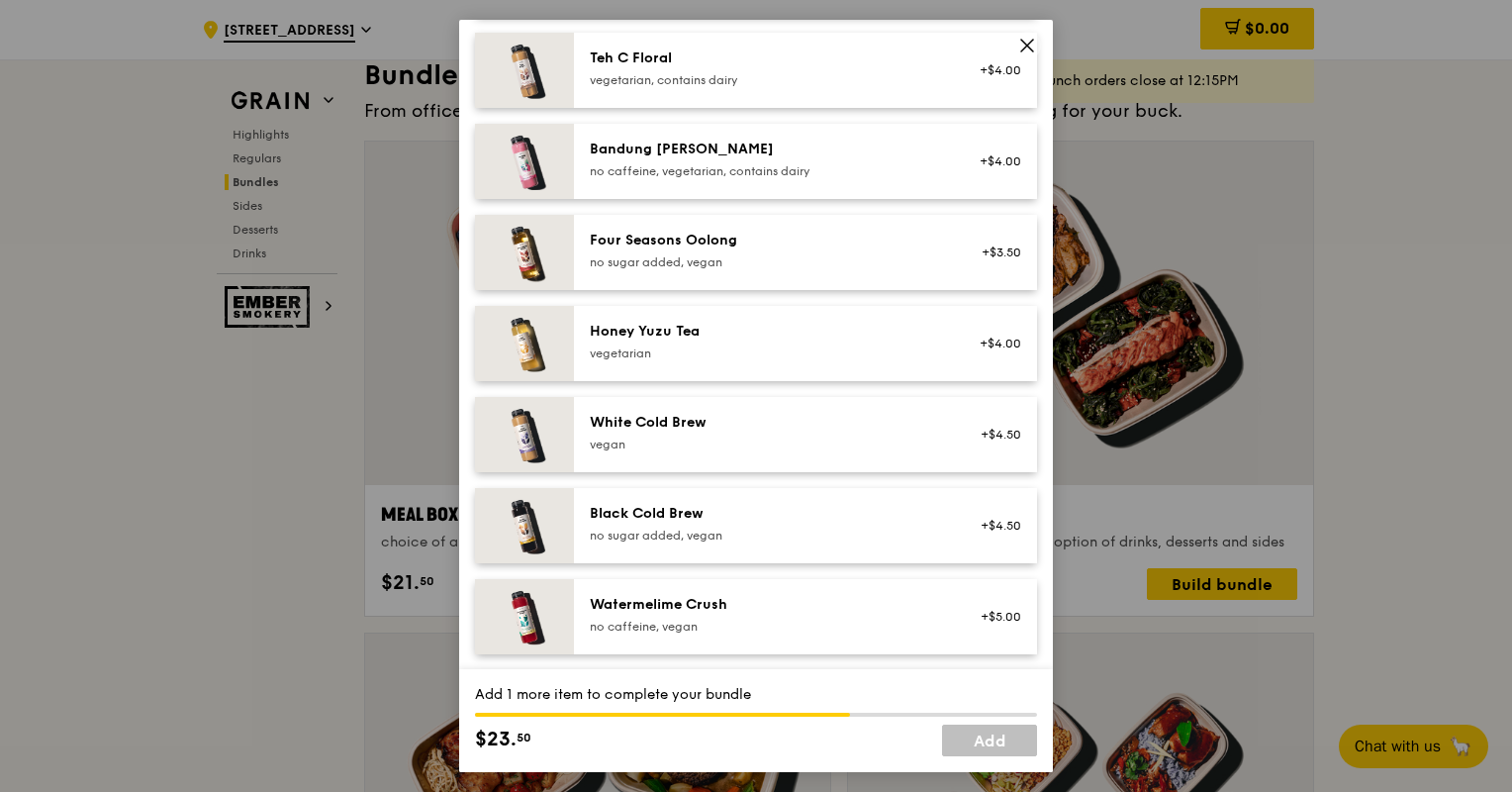 scroll, scrollTop: 2369, scrollLeft: 0, axis: vertical 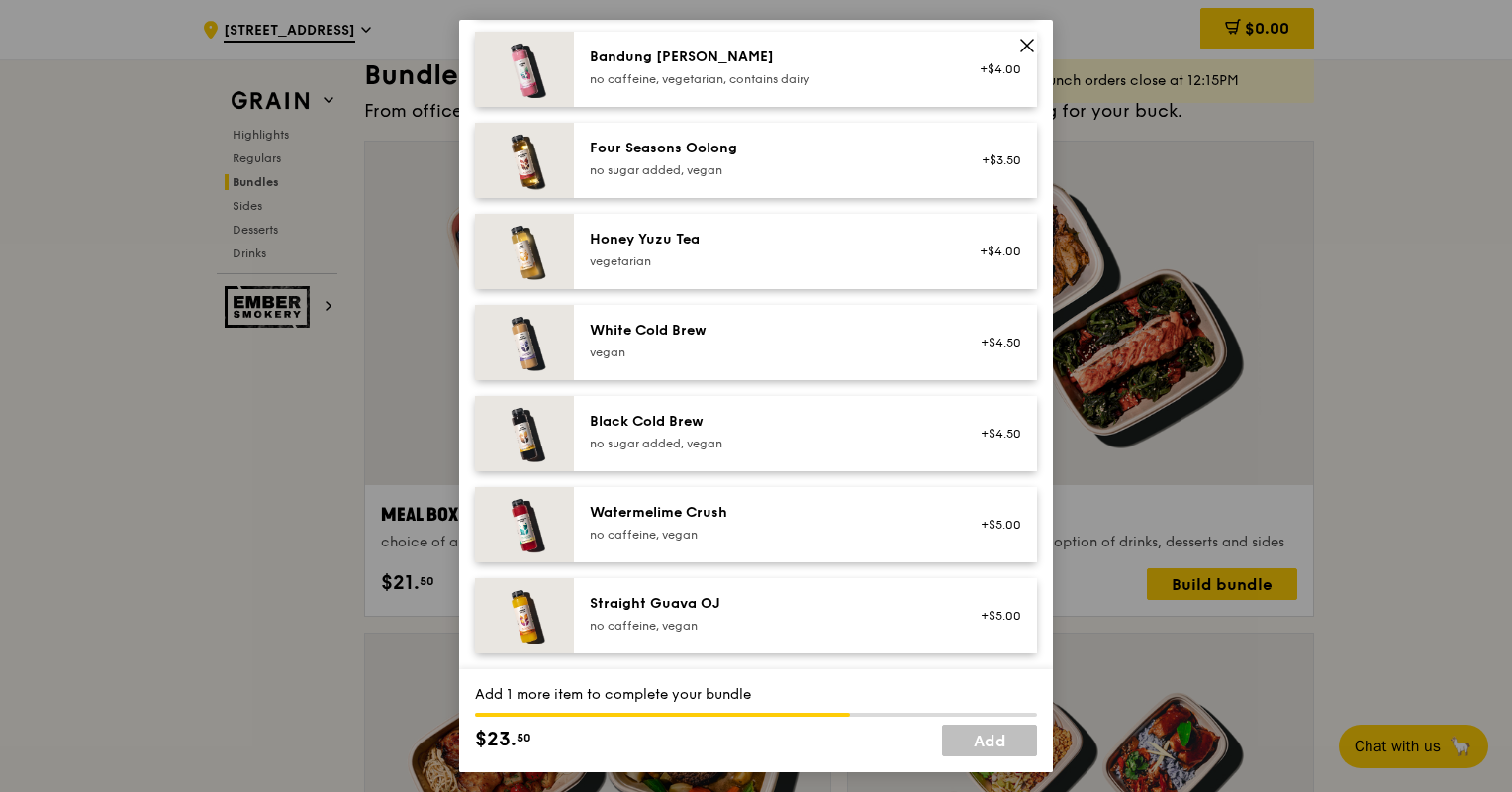 click on "no caffeine, vegan" at bounding box center [767, 626] 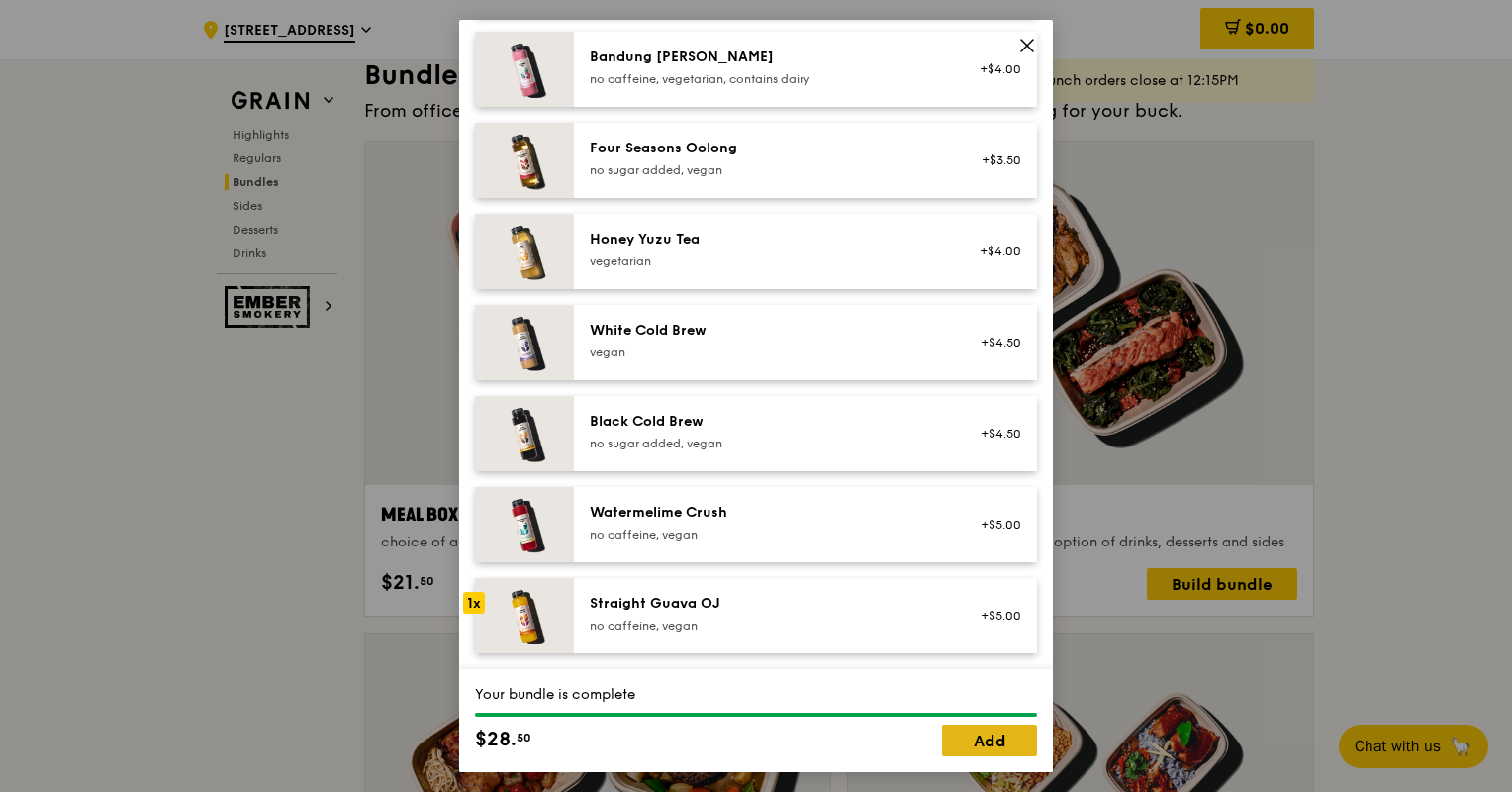 click on "Add" at bounding box center [990, 741] 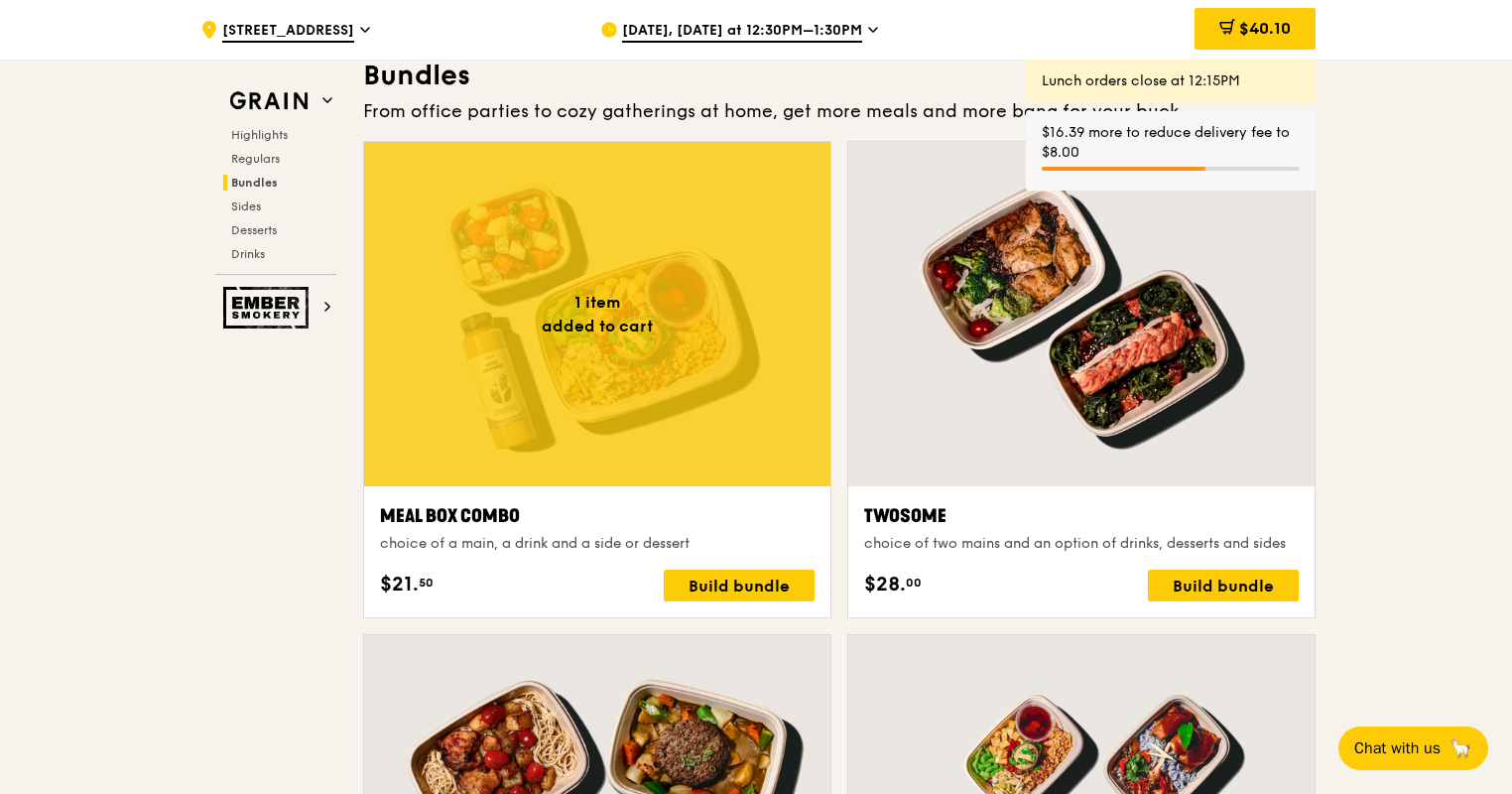 click at bounding box center [597, 314] 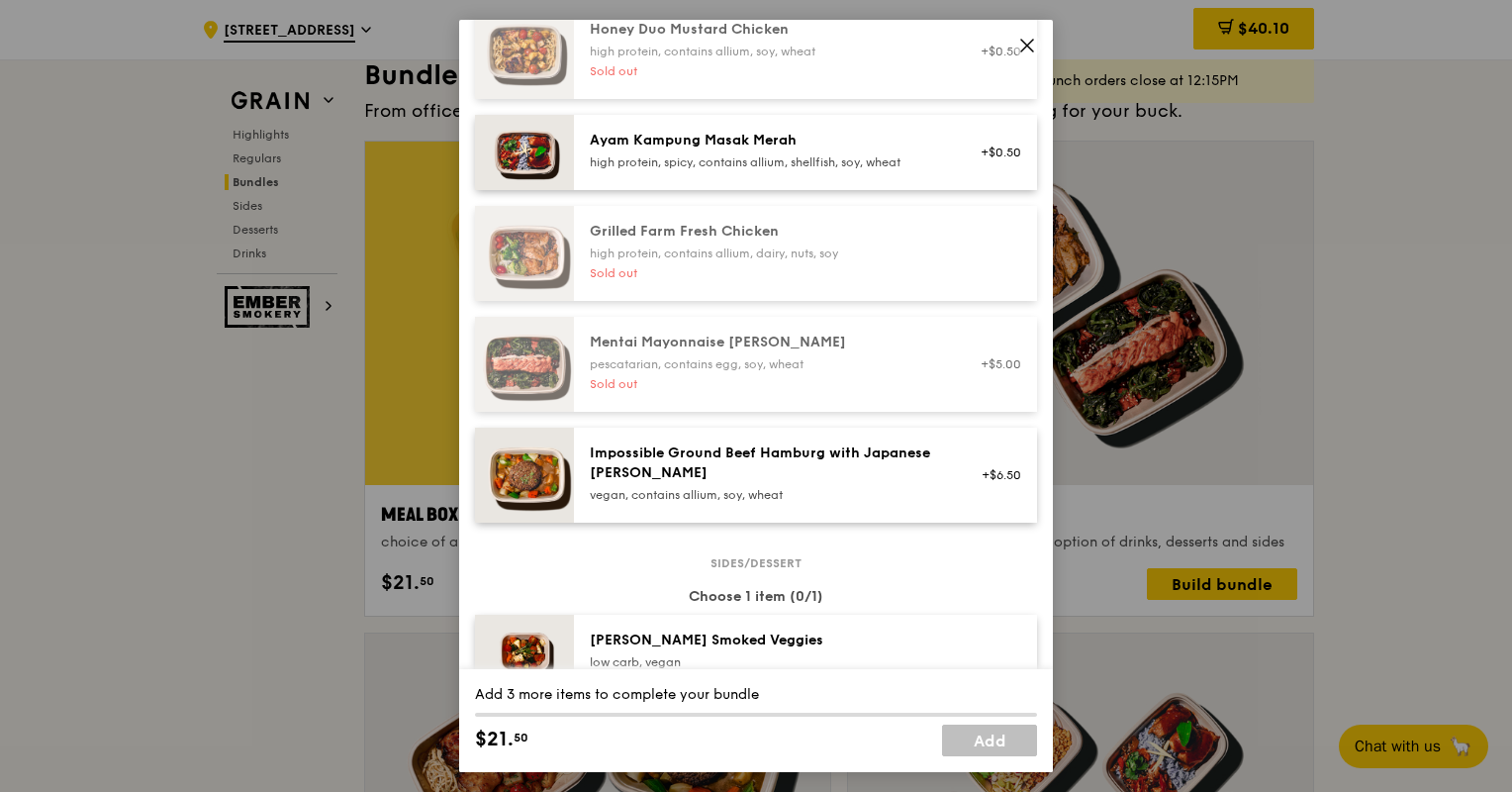scroll, scrollTop: 792, scrollLeft: 0, axis: vertical 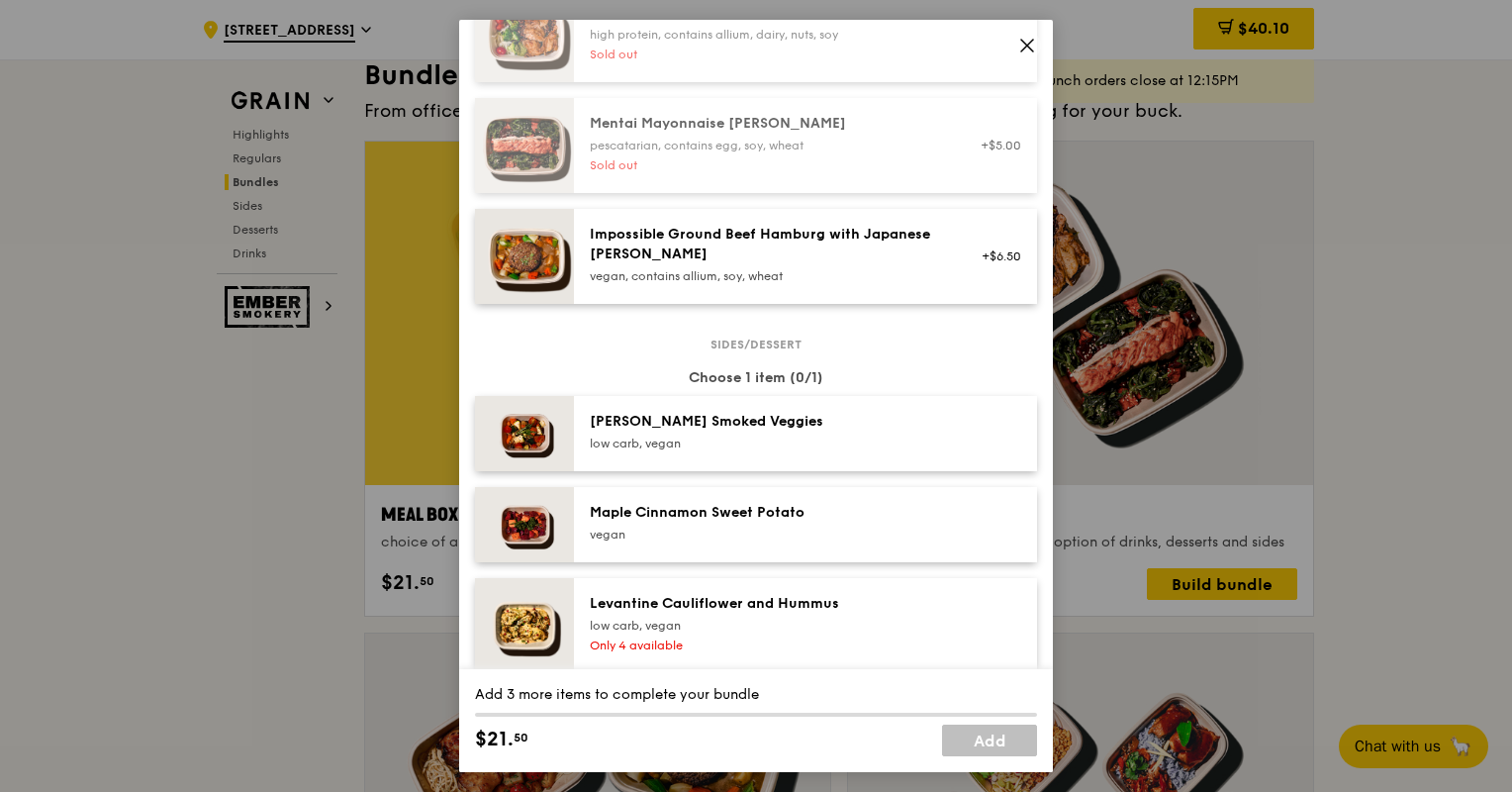 click on "Impossible Ground Beef Hamburg with Japanese [PERSON_NAME]" at bounding box center (767, 245) 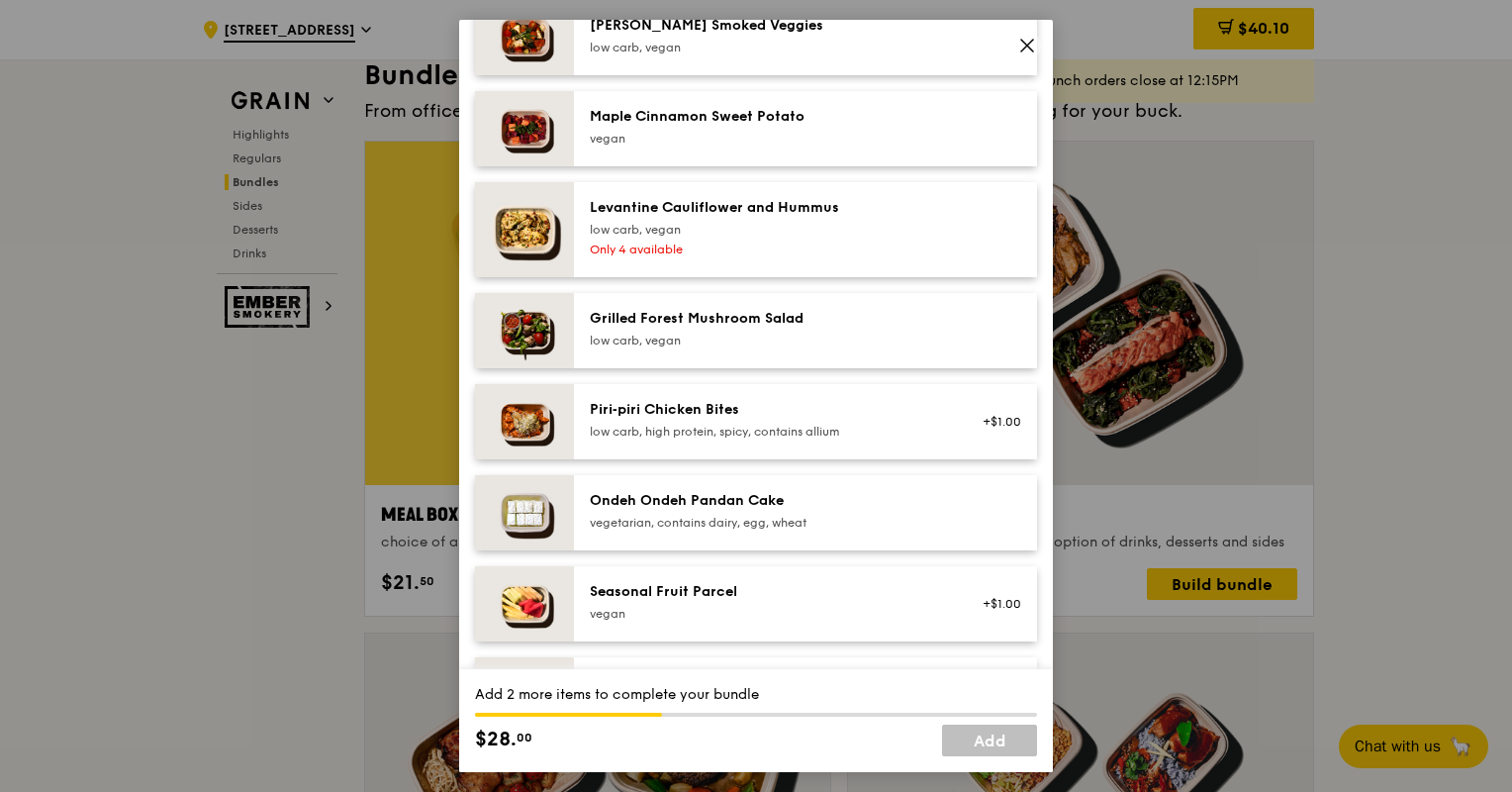 scroll, scrollTop: 1089, scrollLeft: 0, axis: vertical 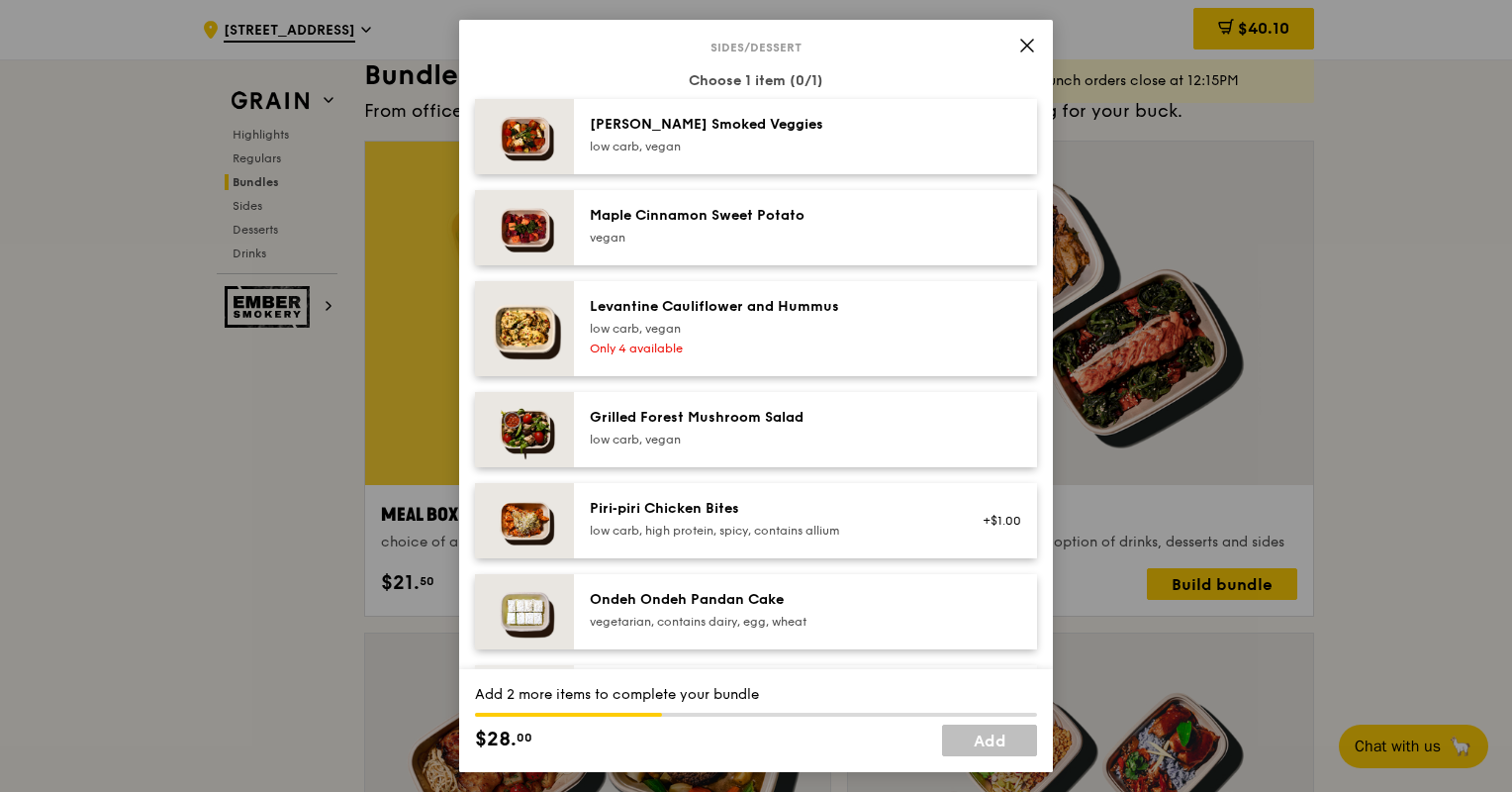 click on "Maple Cinnamon Sweet Potato
[GEOGRAPHIC_DATA]" at bounding box center (805, 228) 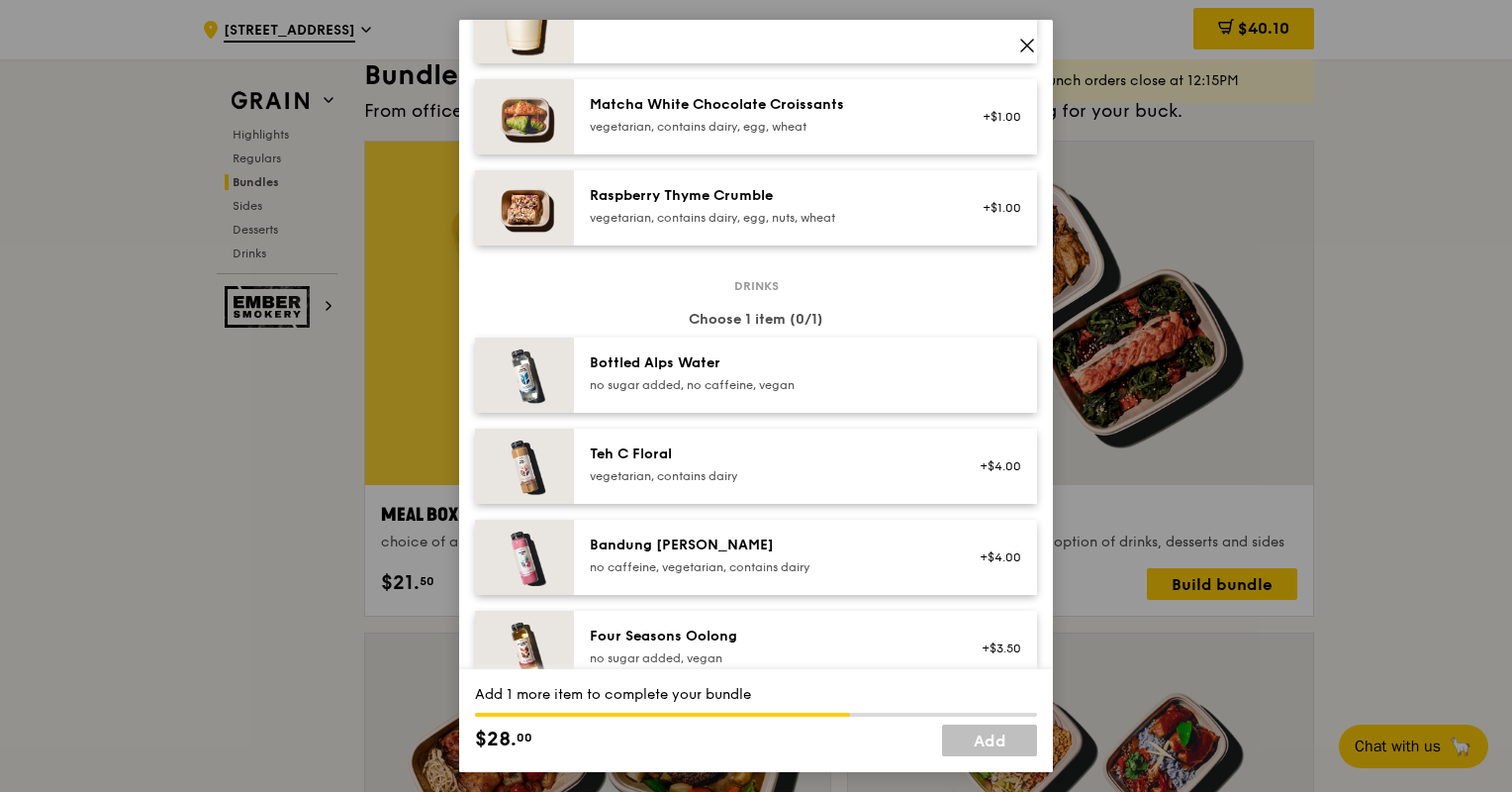 scroll, scrollTop: 1980, scrollLeft: 0, axis: vertical 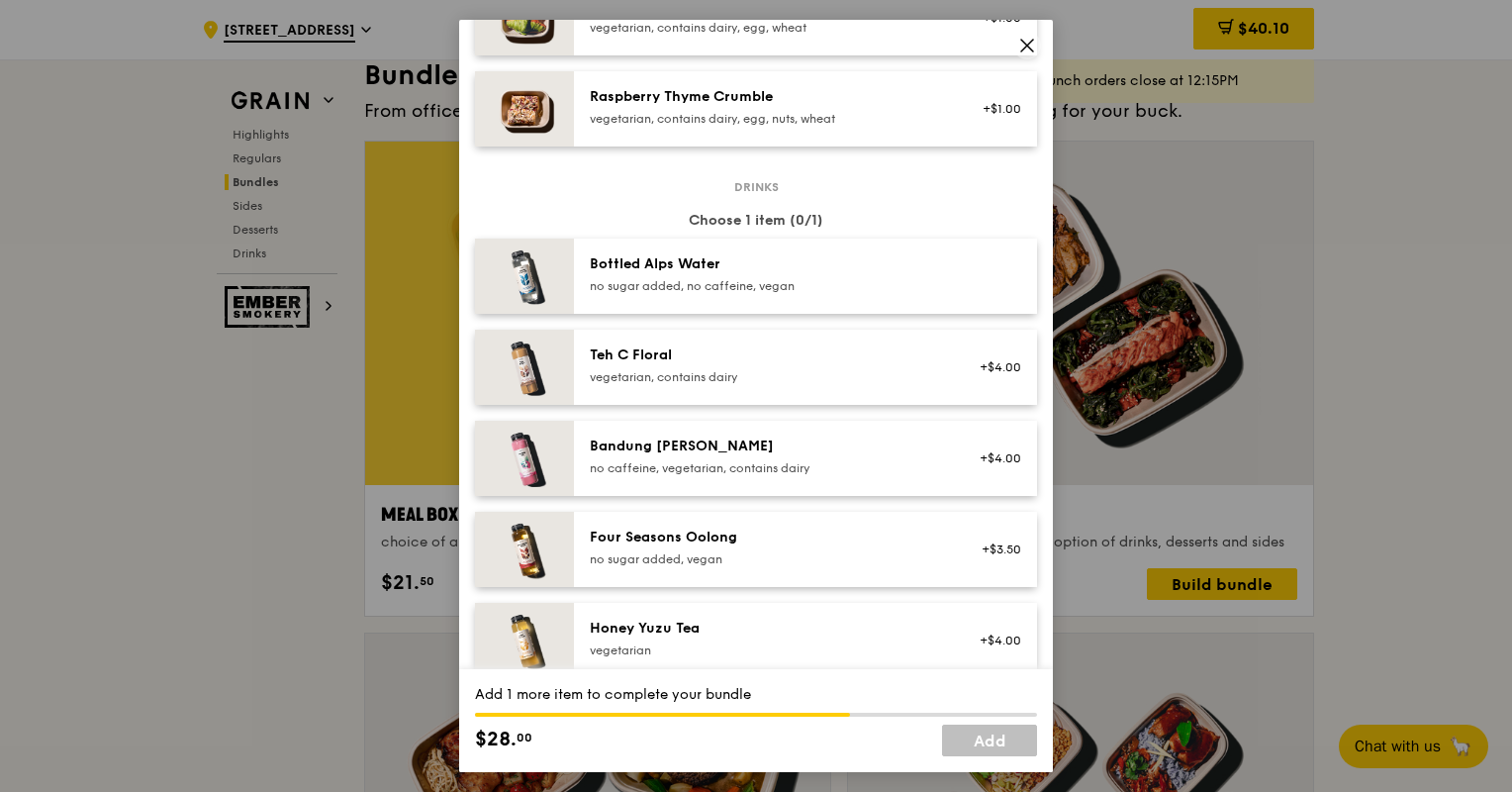 click on "no sugar added, vegan" at bounding box center (767, 559) 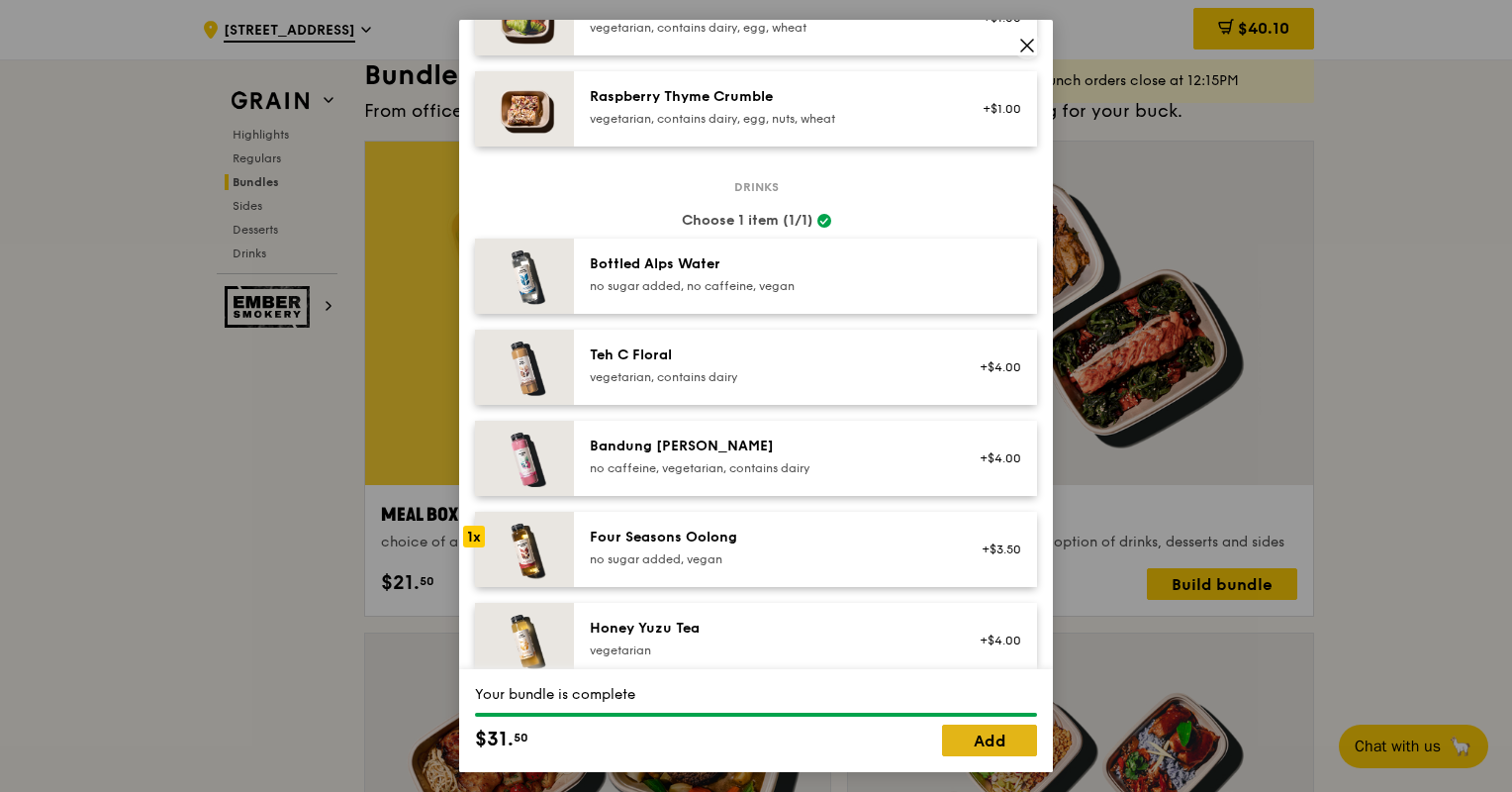 click on "Add" at bounding box center [990, 741] 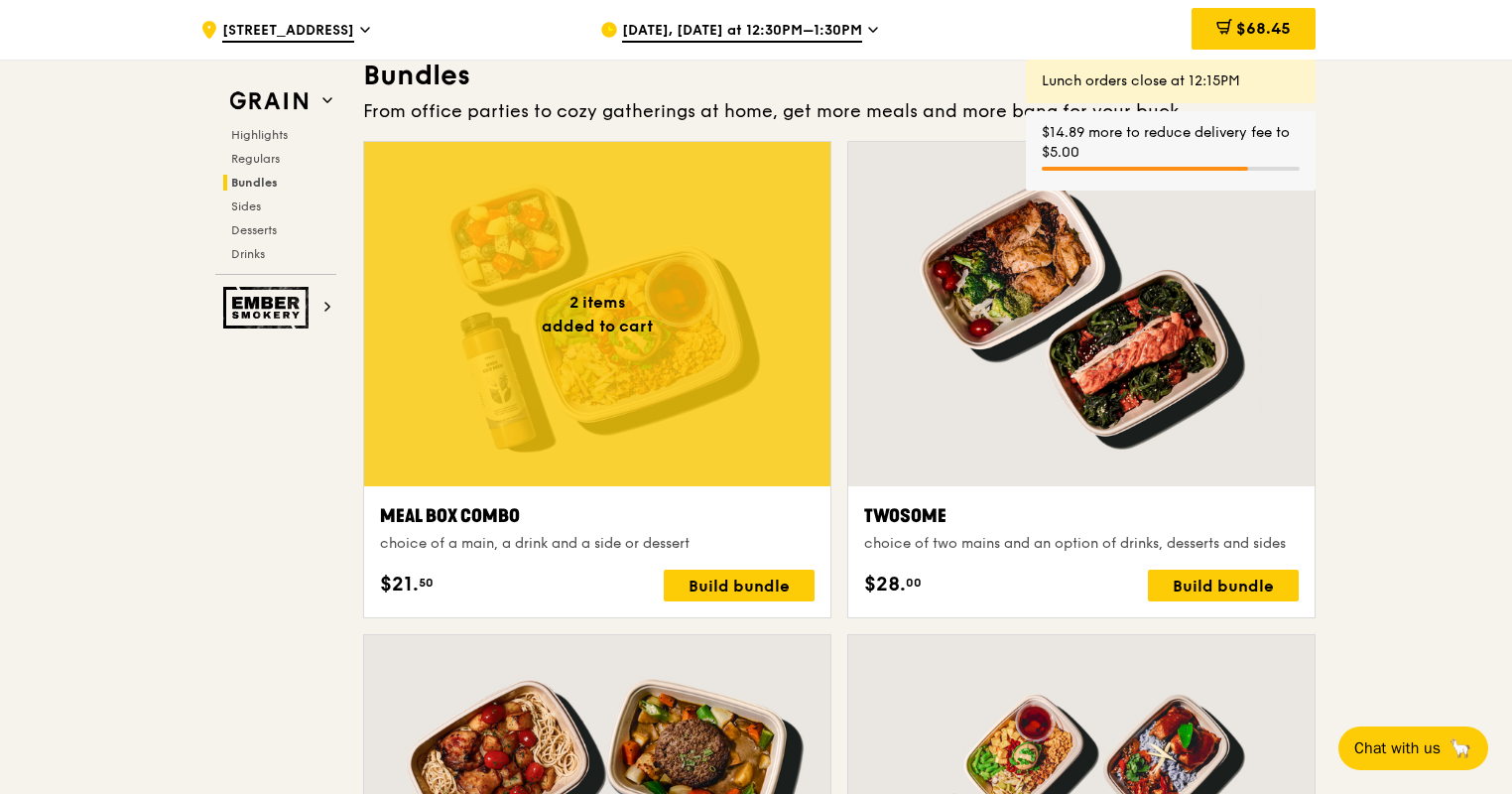 click at bounding box center [597, 314] 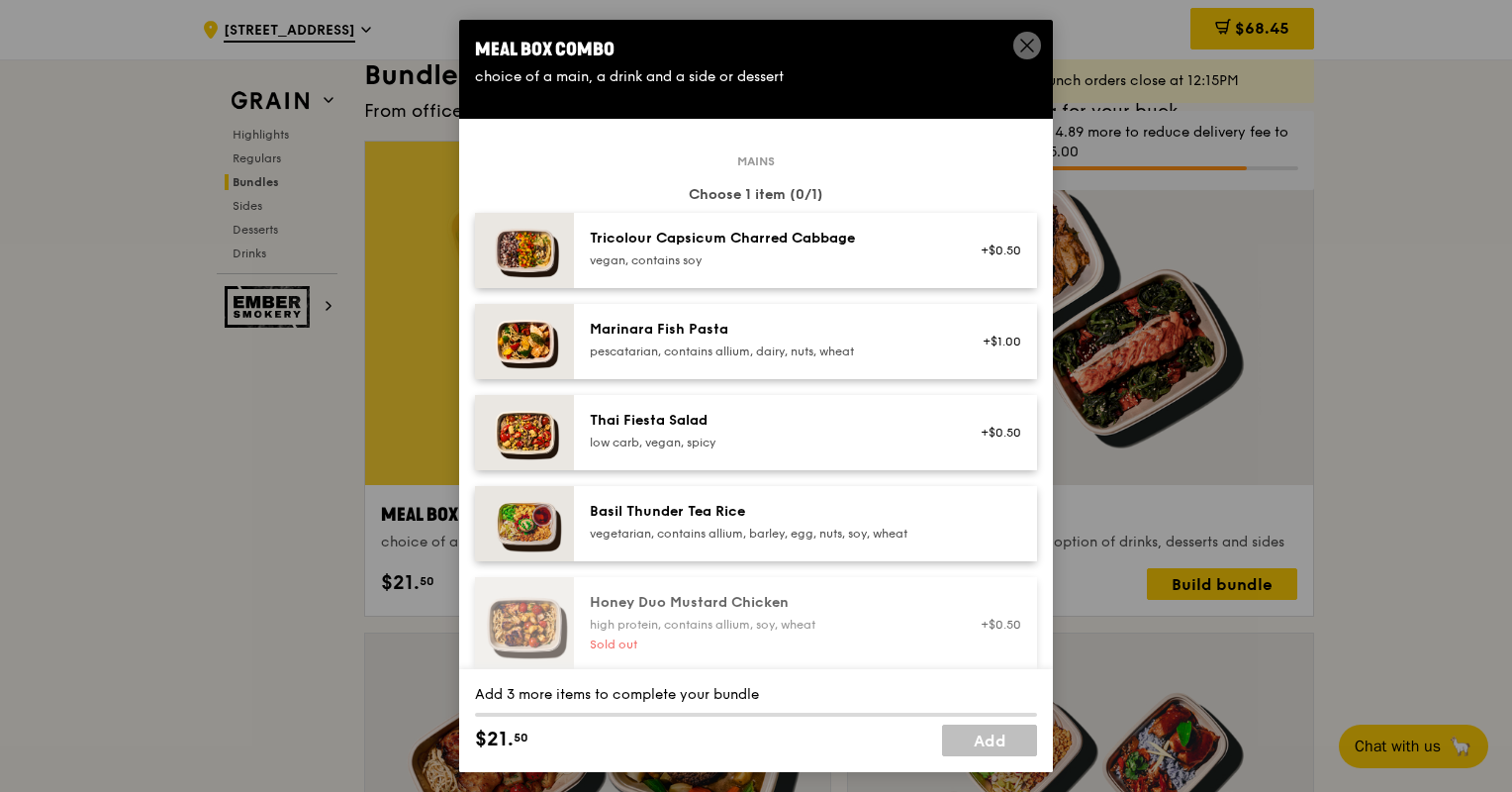 click on "pescatarian, contains allium, dairy, nuts, wheat" at bounding box center [767, 351] 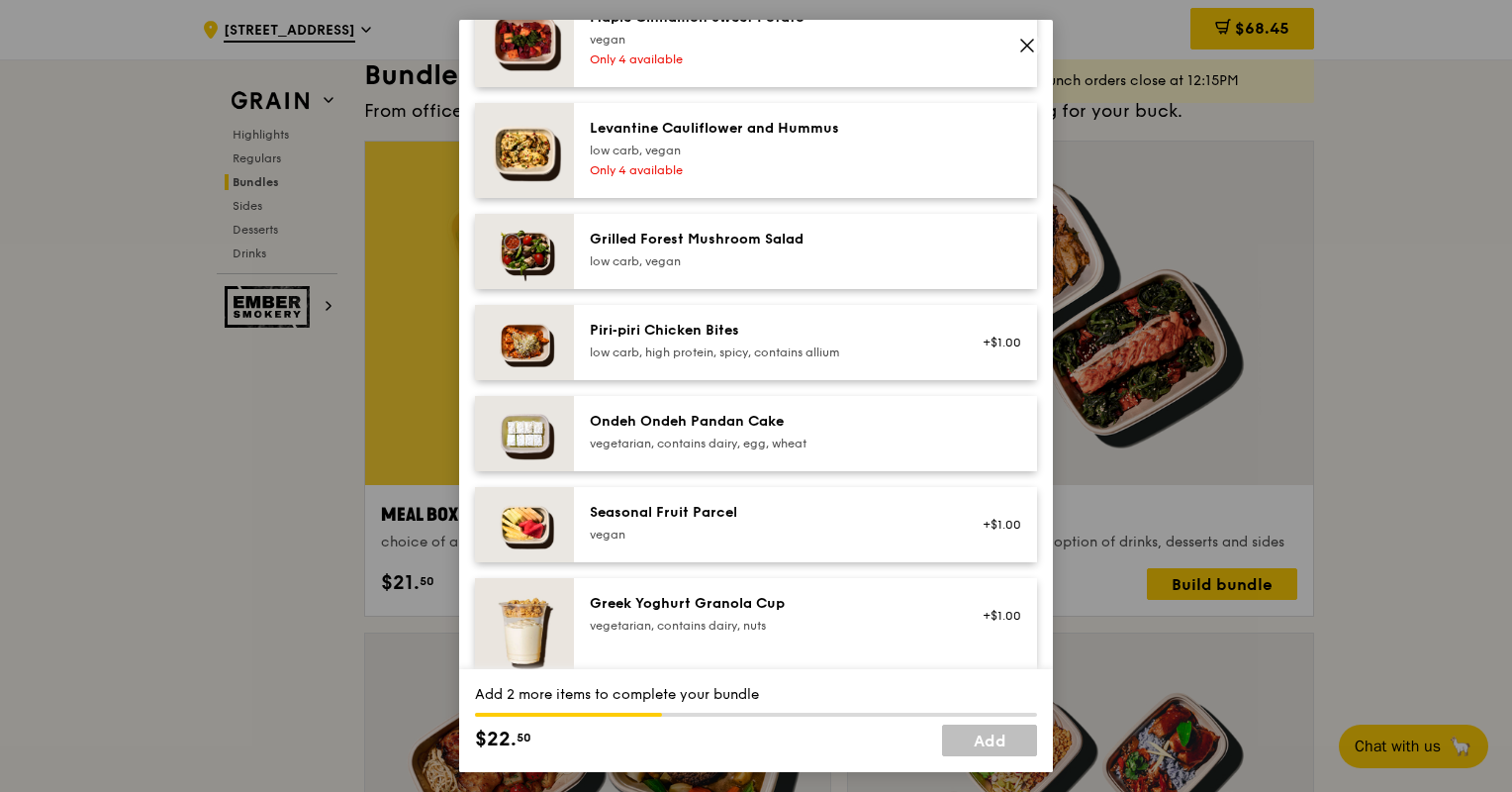 scroll, scrollTop: 1386, scrollLeft: 0, axis: vertical 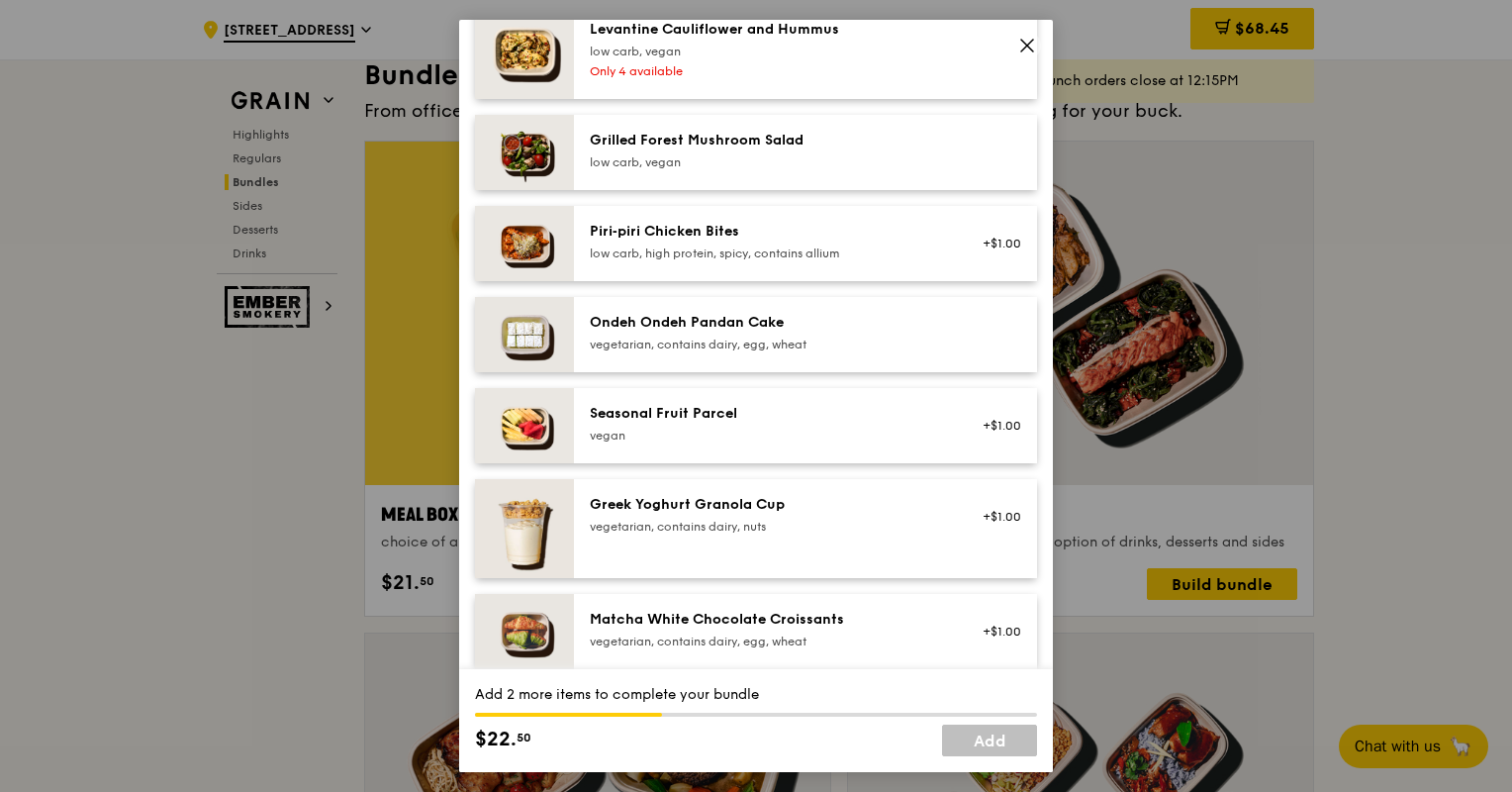 click on "Seasonal Fruit Parcel" at bounding box center [767, 414] 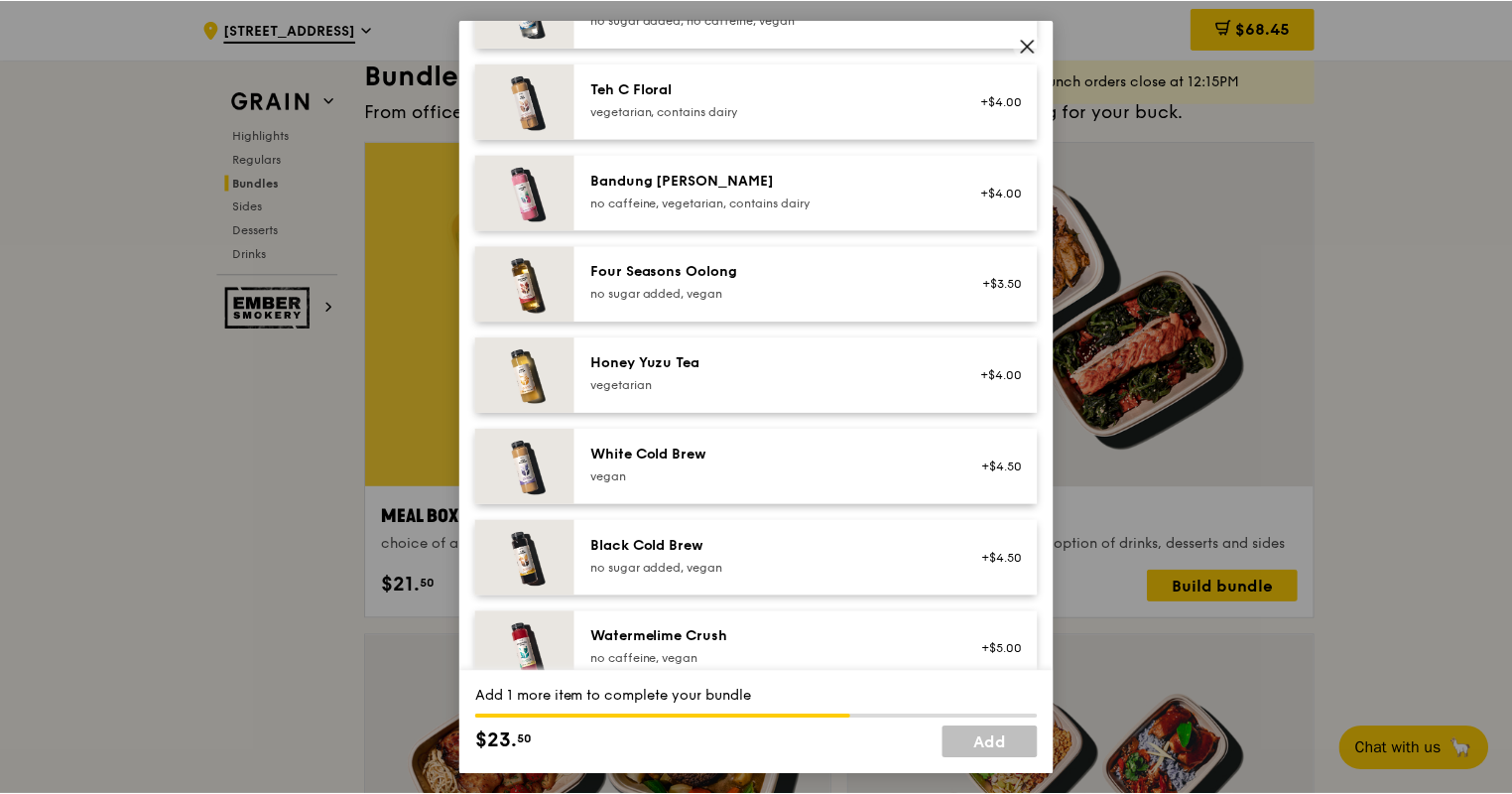 scroll, scrollTop: 2283, scrollLeft: 0, axis: vertical 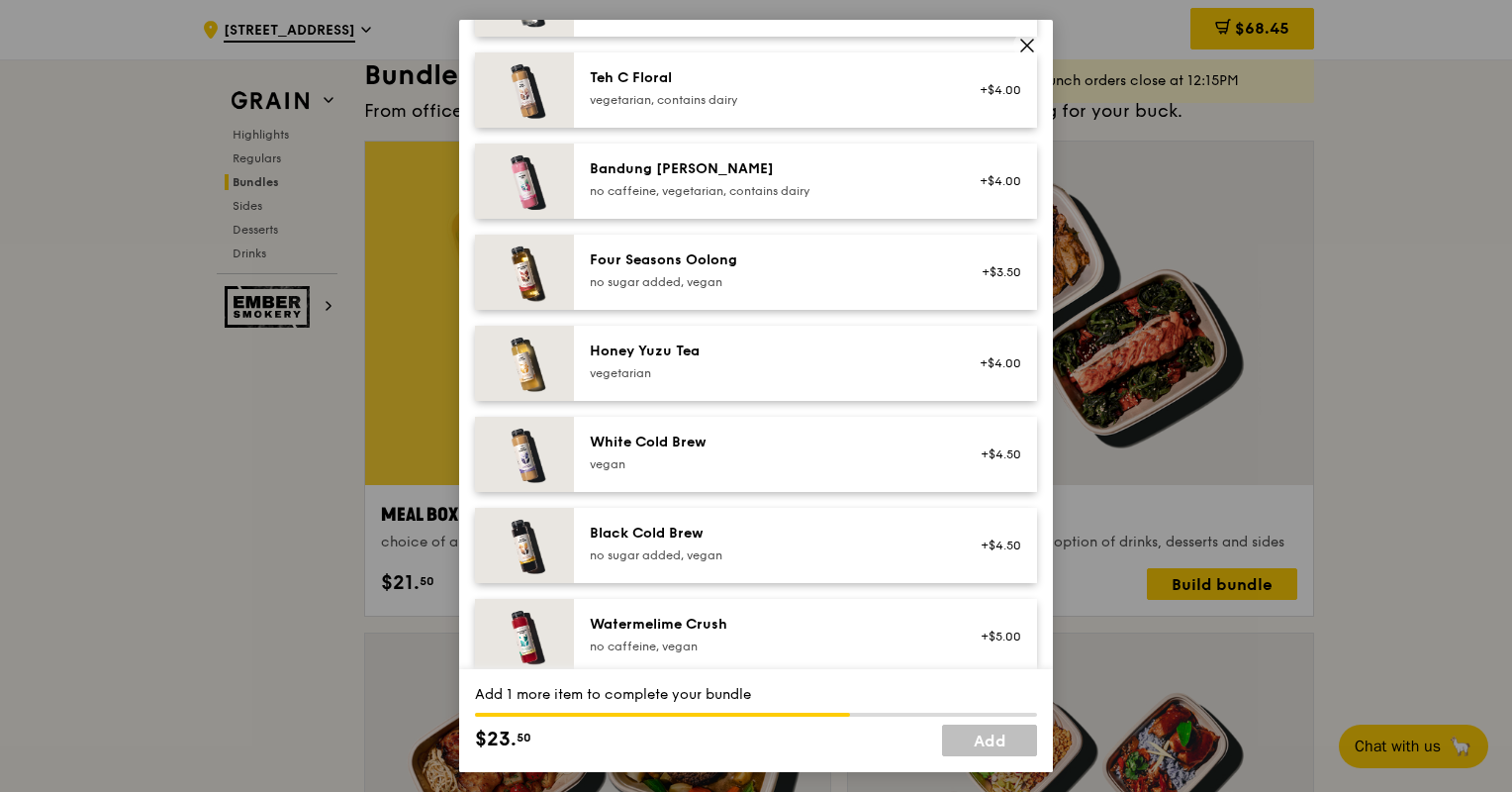 click on "vegetarian" at bounding box center [767, 373] 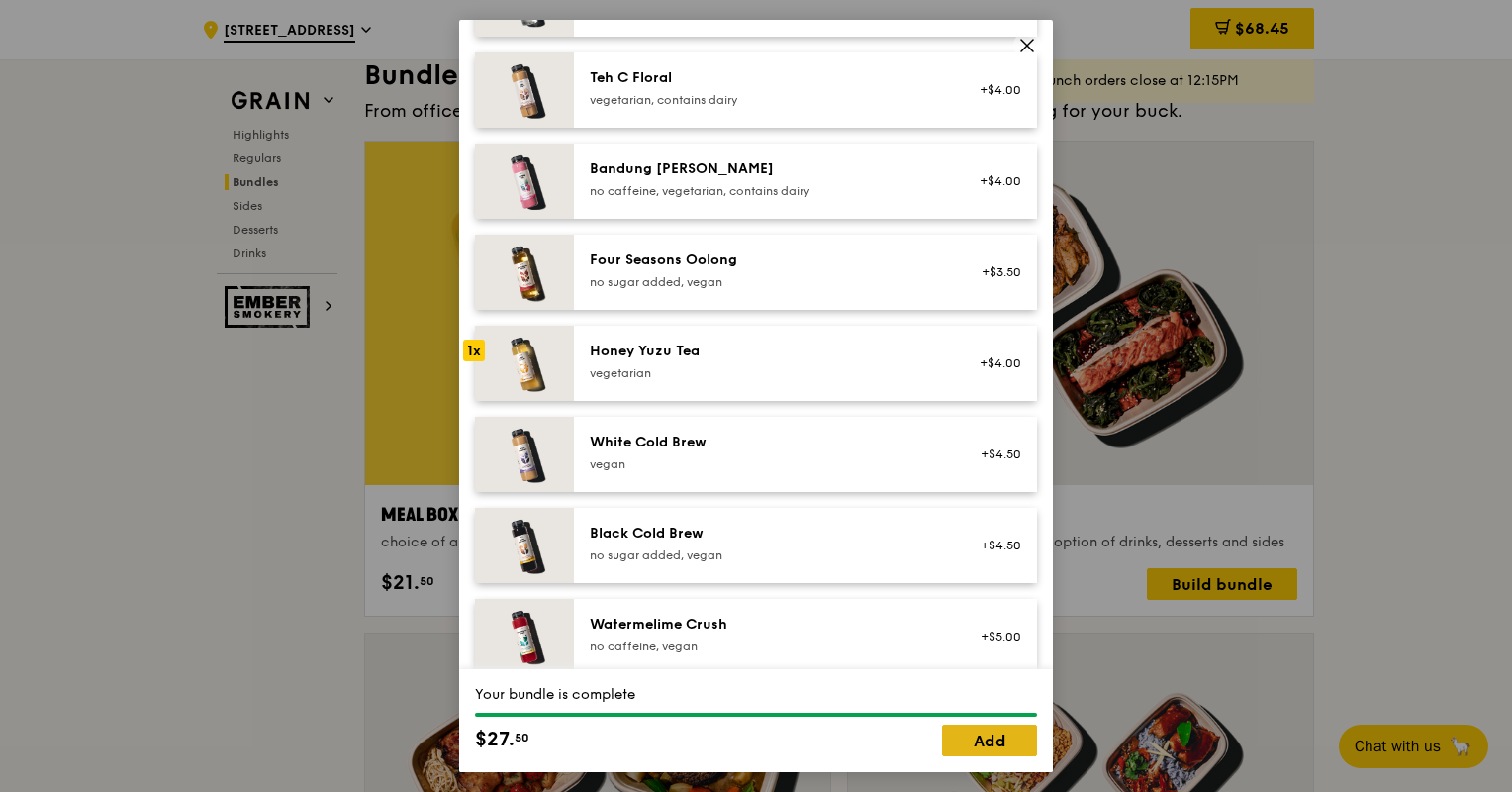 click on "Add" at bounding box center (990, 741) 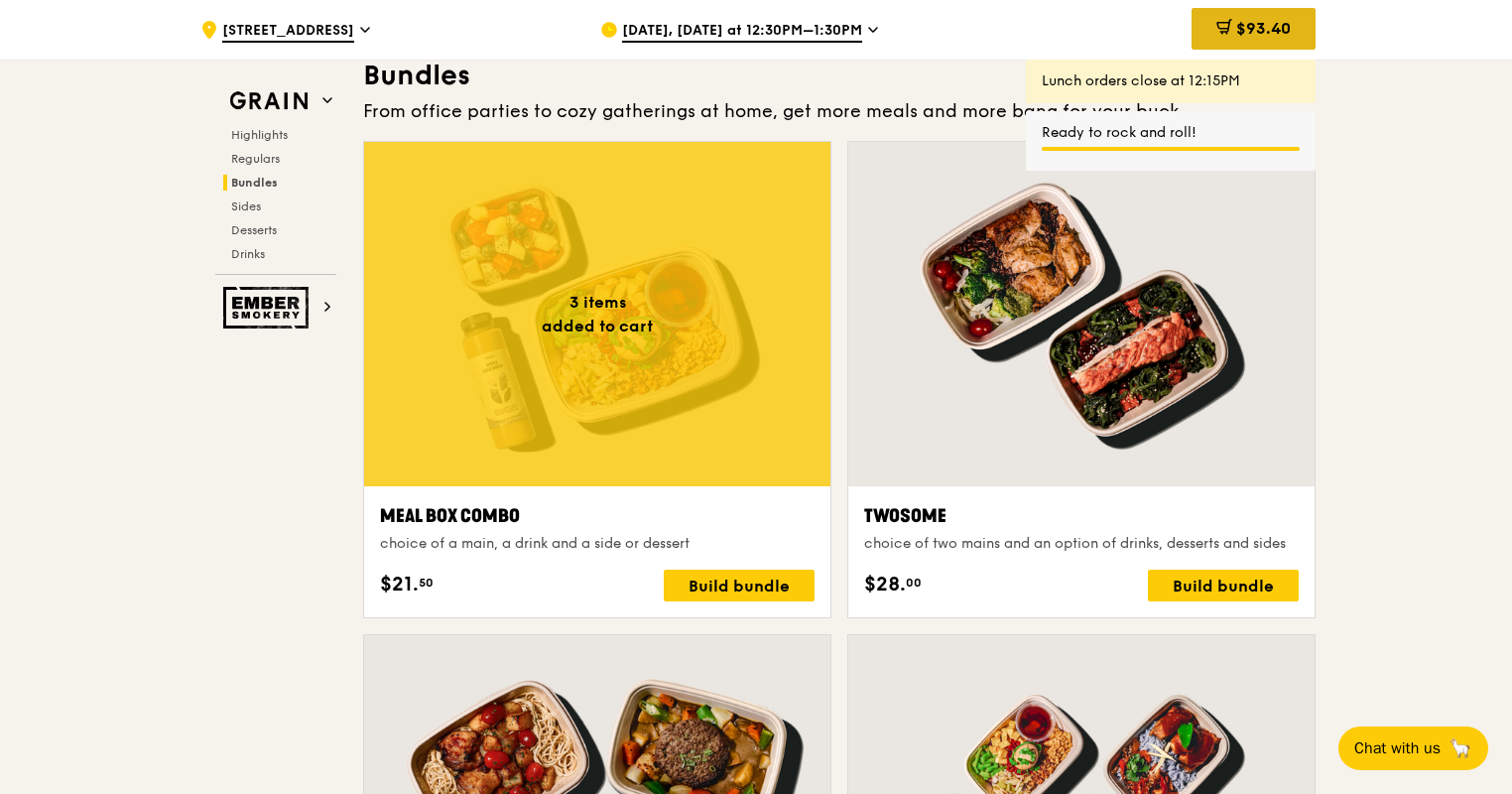 click on "$93.40" at bounding box center (1263, 28) 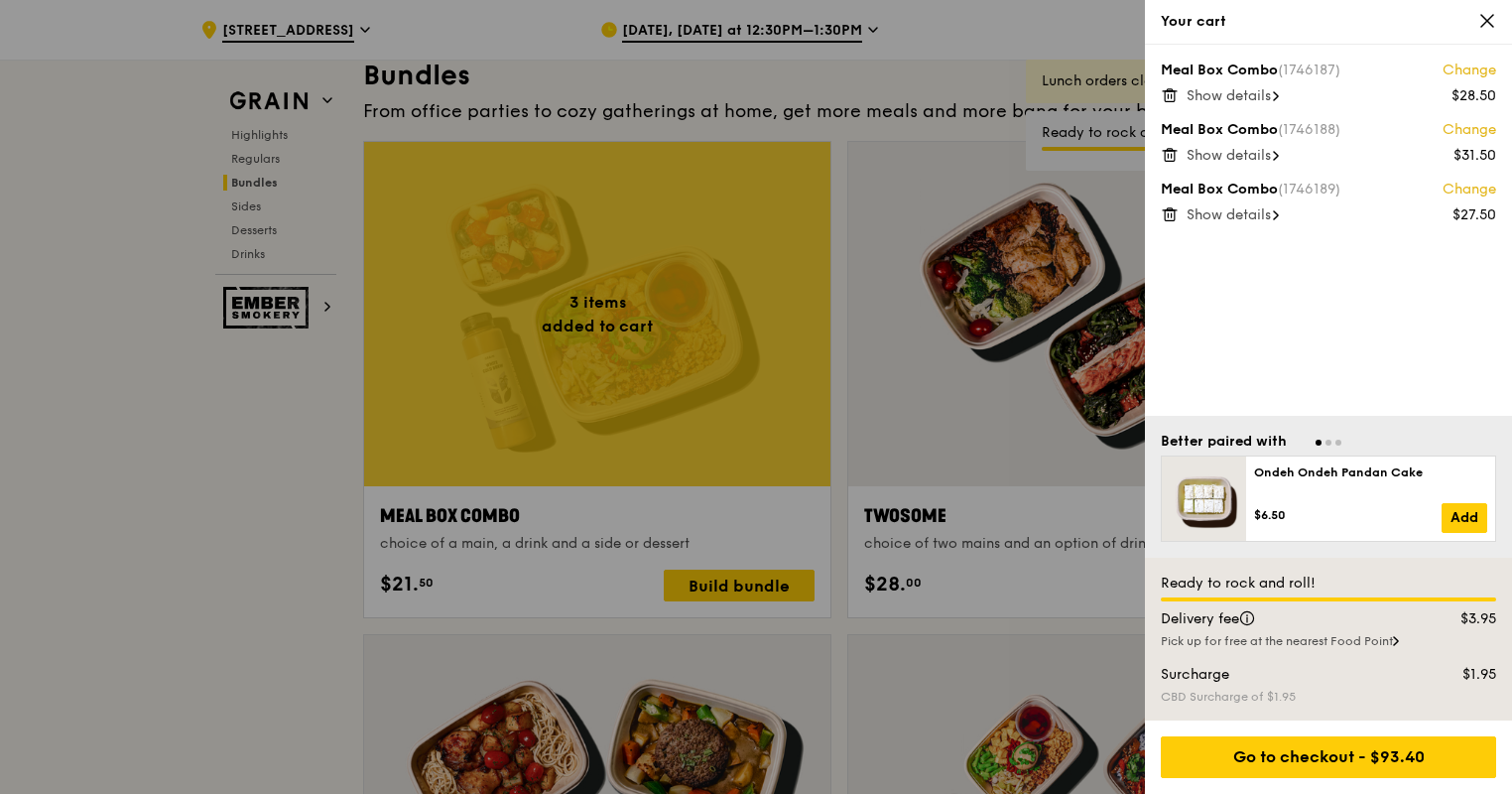 click on "Show details" at bounding box center (1228, 95) 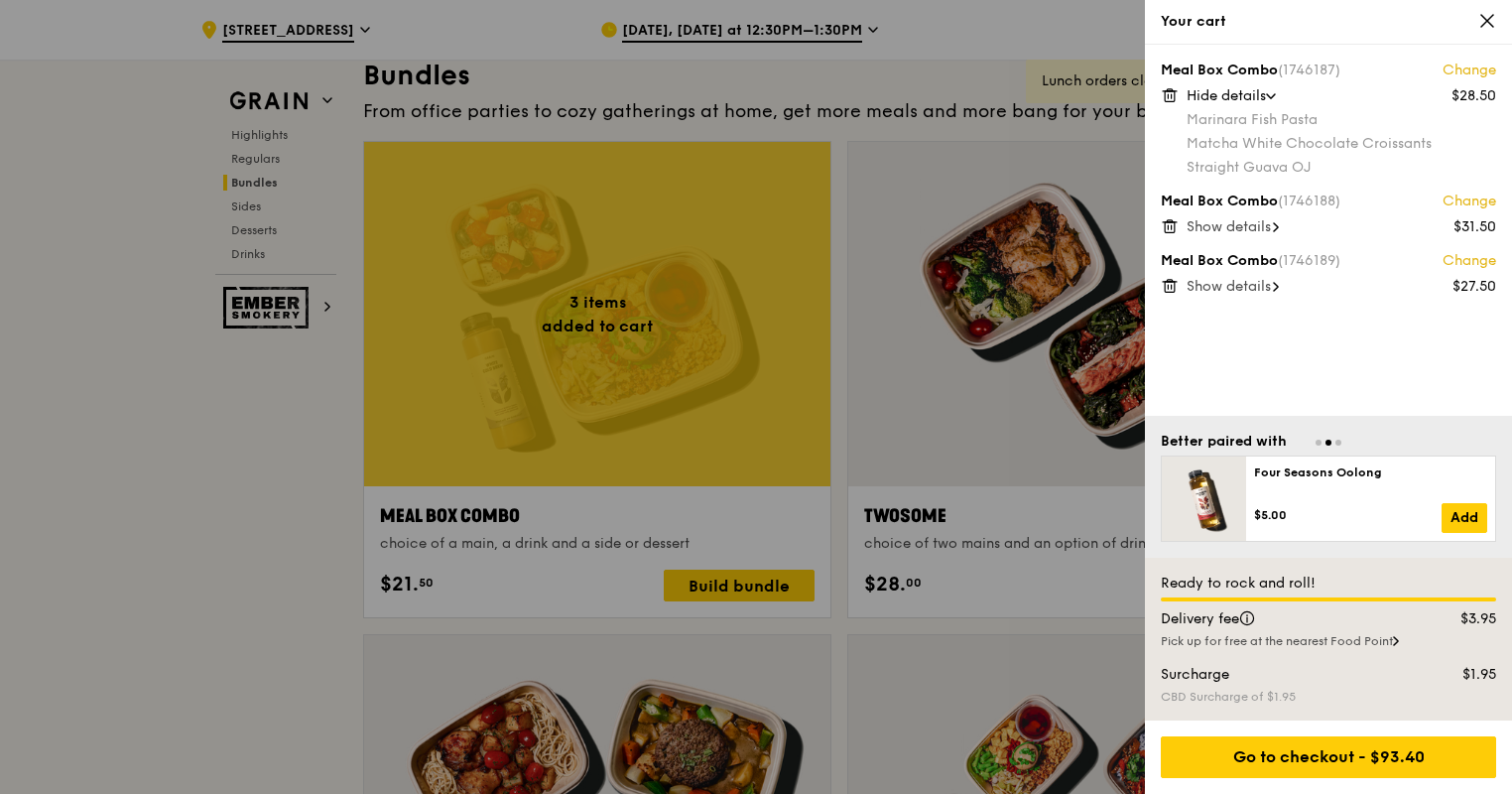 click on "Show details" at bounding box center (1228, 226) 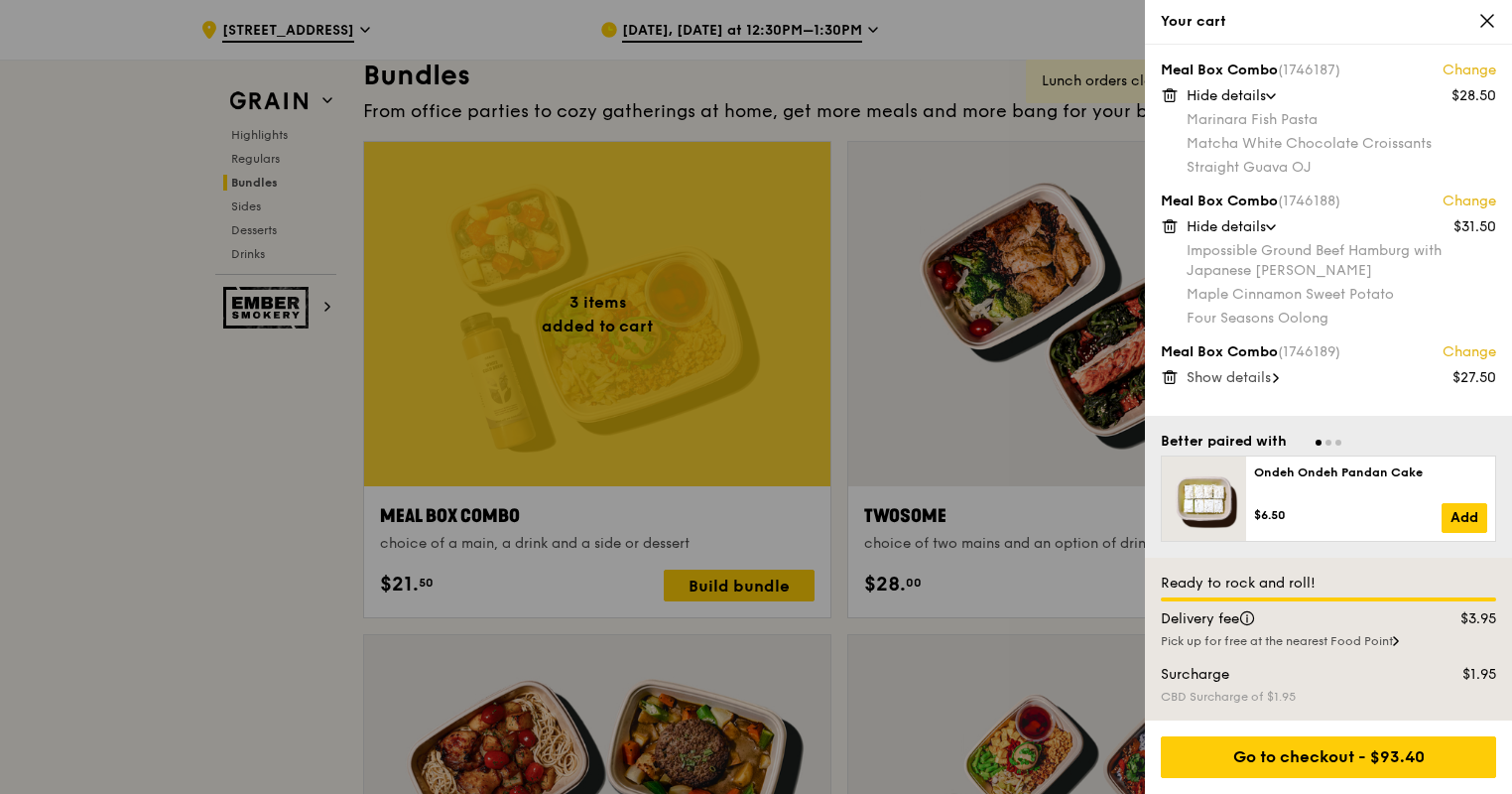 click on "Show details" at bounding box center [1341, 378] 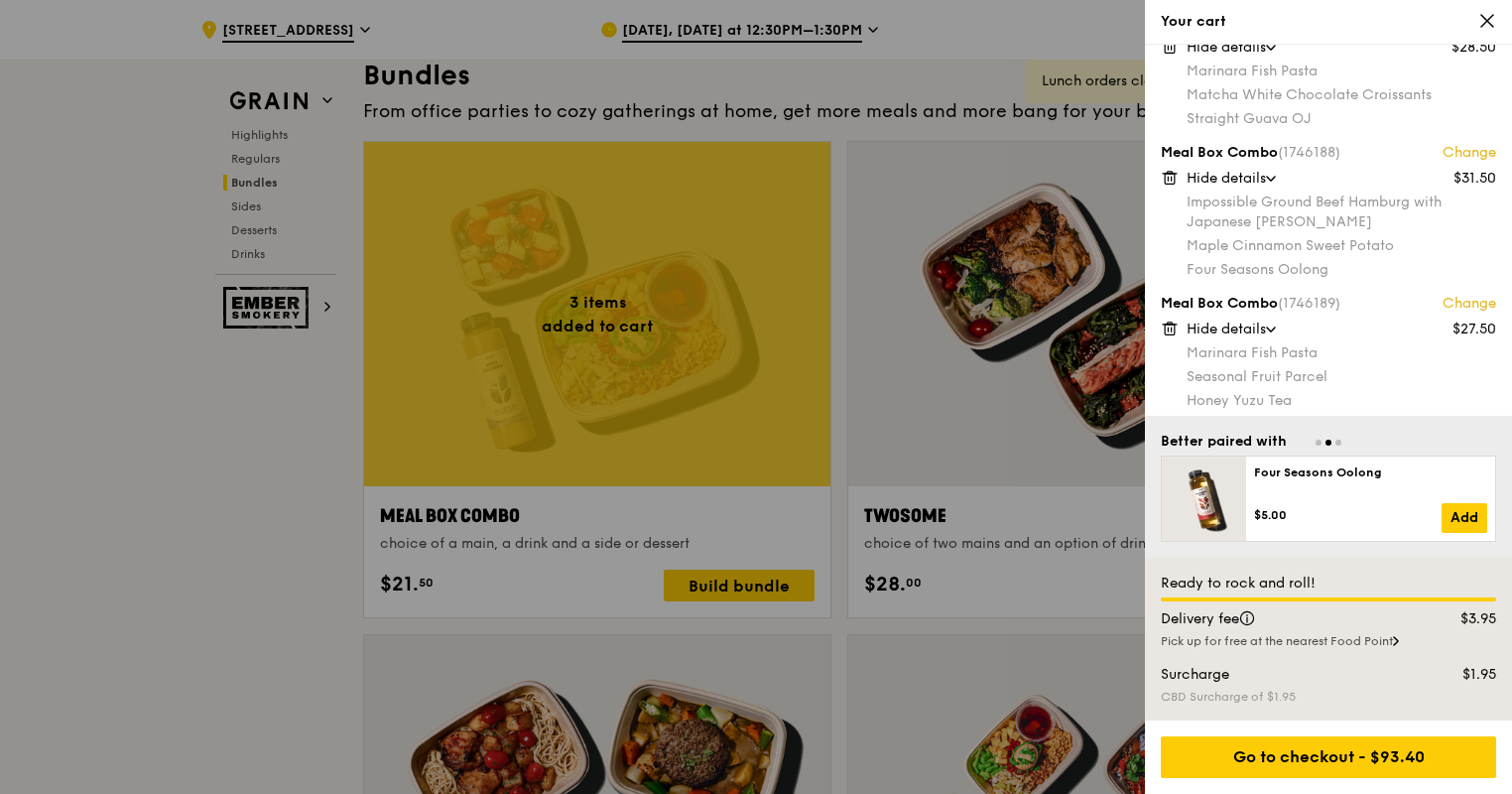 scroll, scrollTop: 57, scrollLeft: 0, axis: vertical 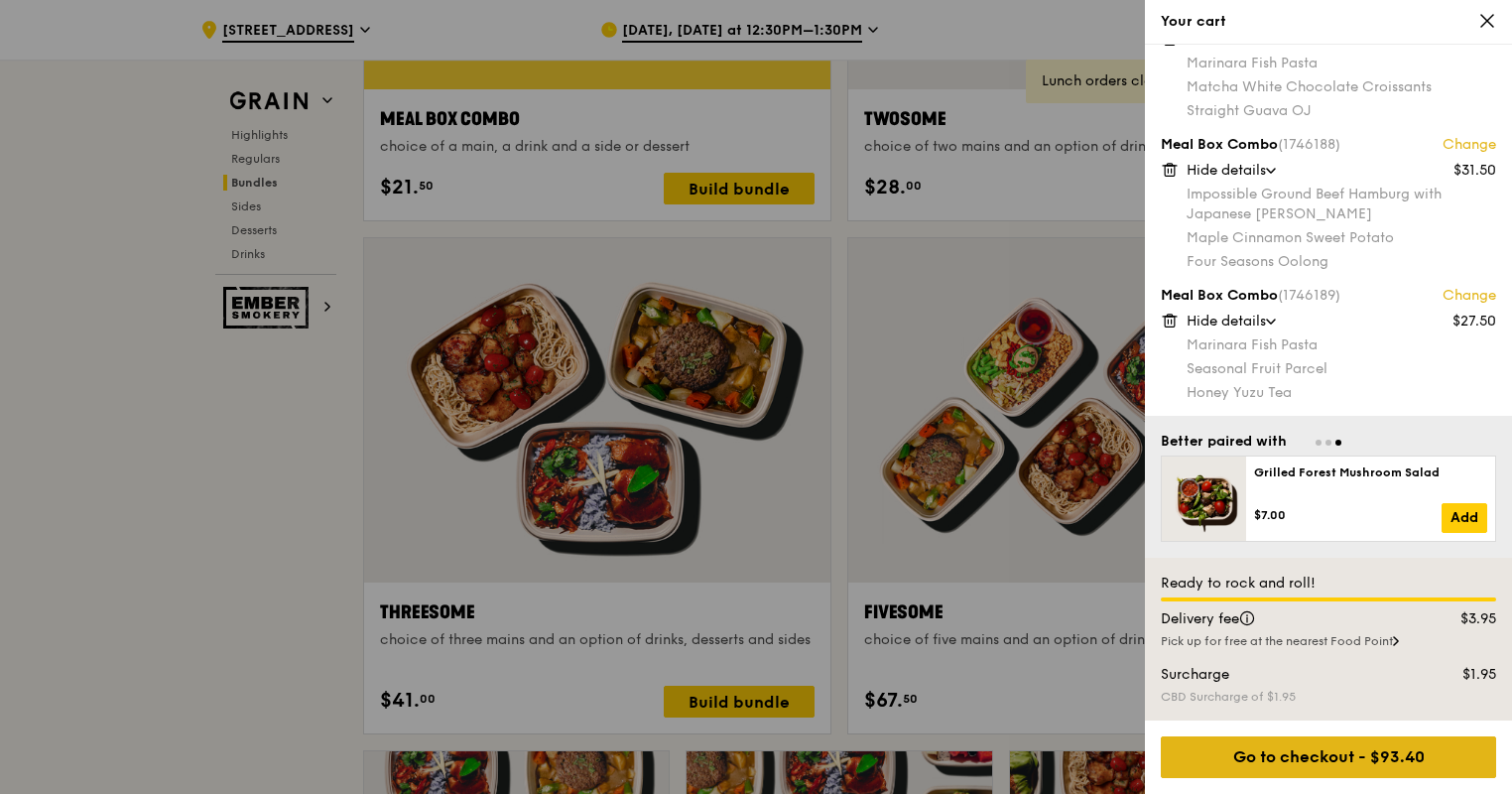 click on "Go to checkout - $93.40" at bounding box center [1328, 757] 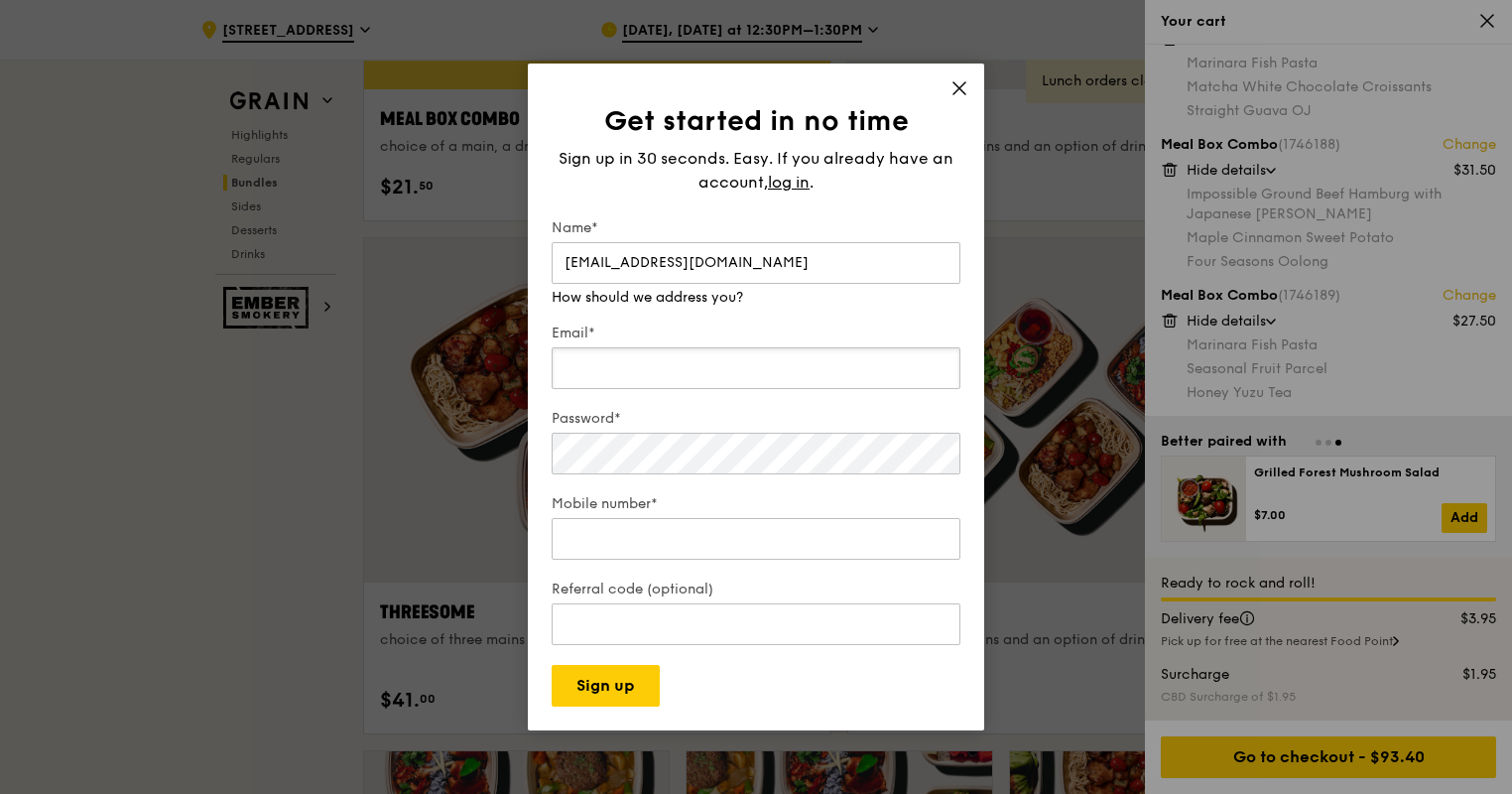 click on "Email*" at bounding box center (756, 368) 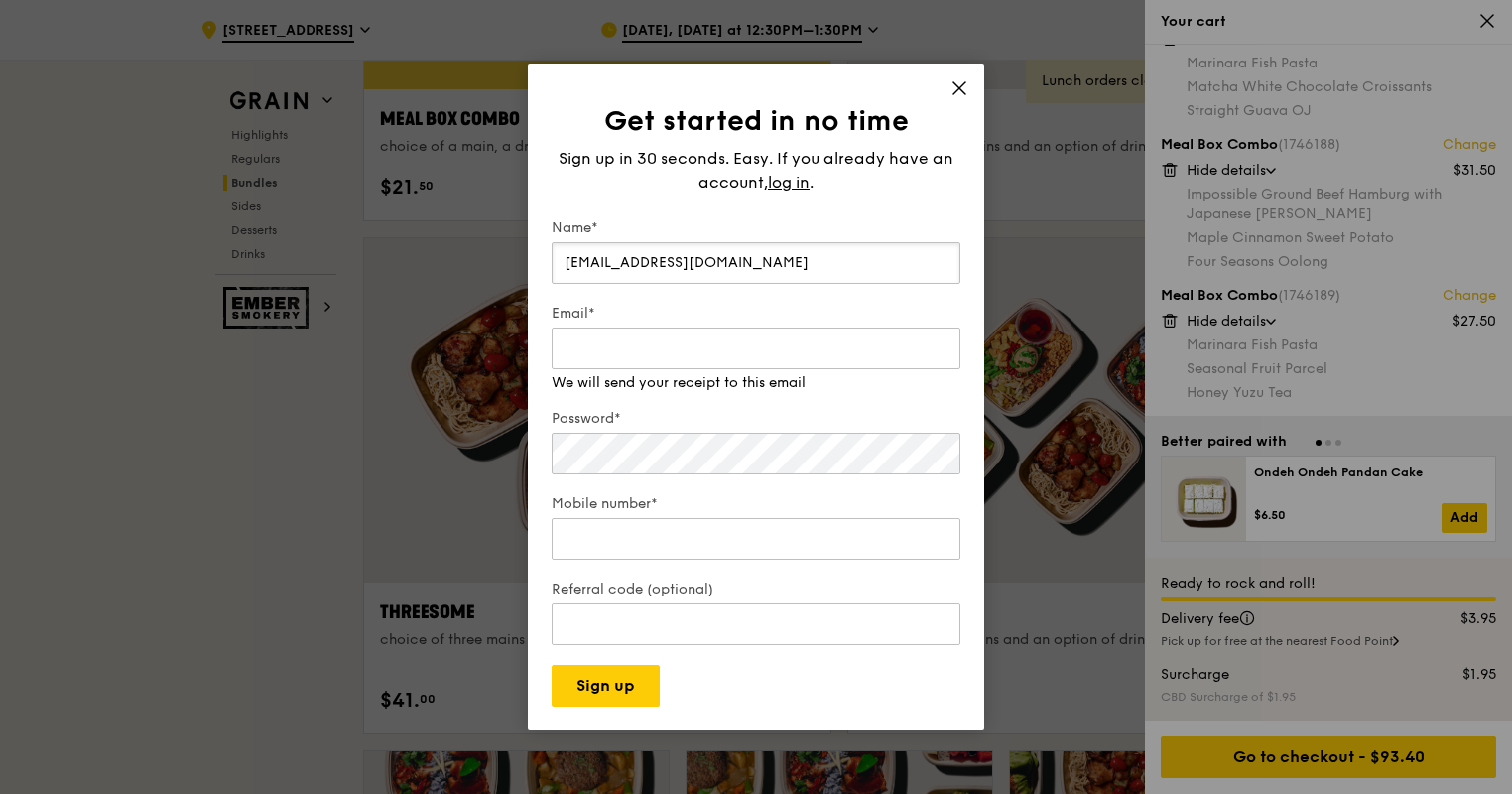 drag, startPoint x: 736, startPoint y: 264, endPoint x: 497, endPoint y: 244, distance: 239.83536 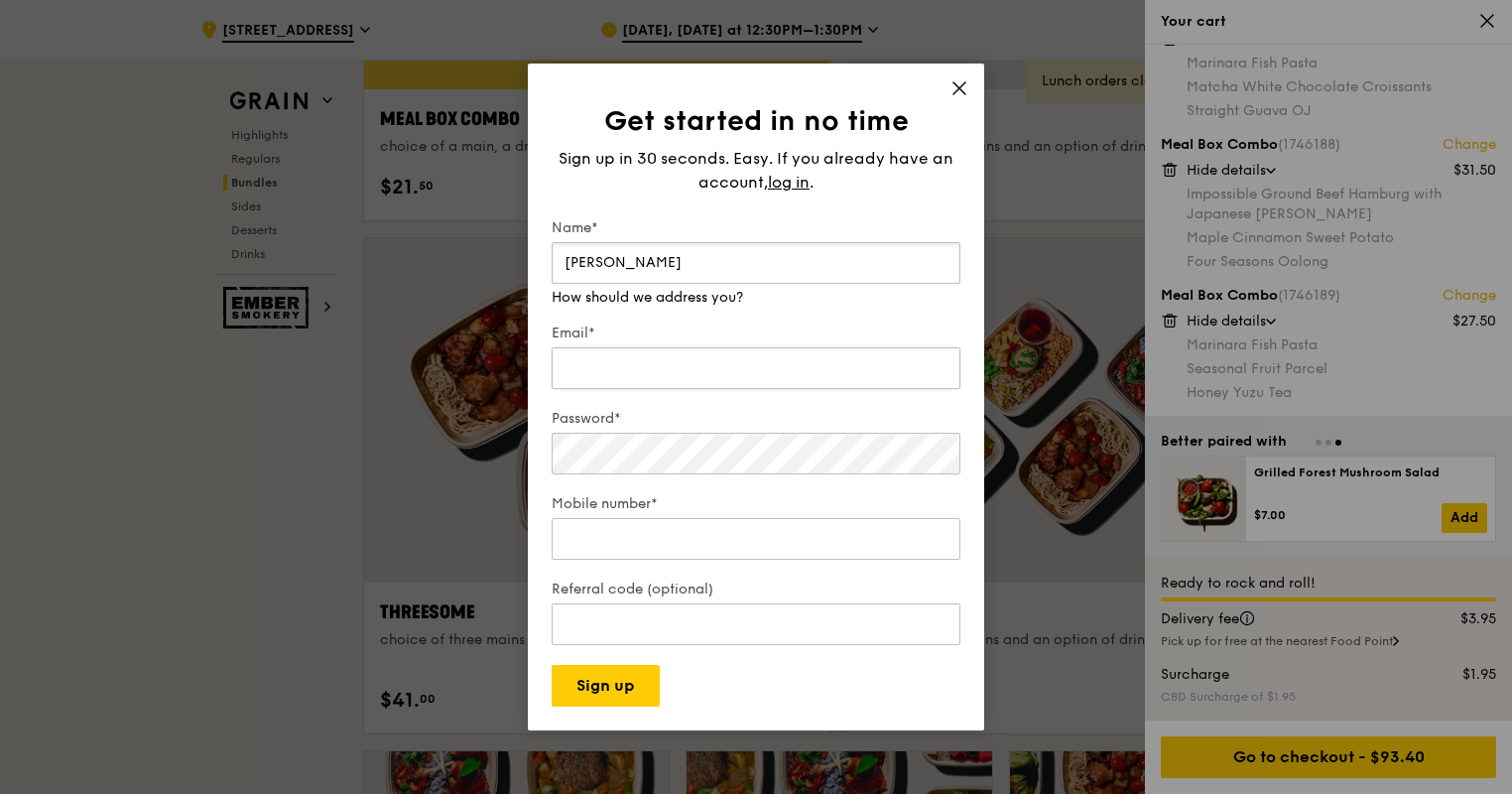 type on "[PERSON_NAME]" 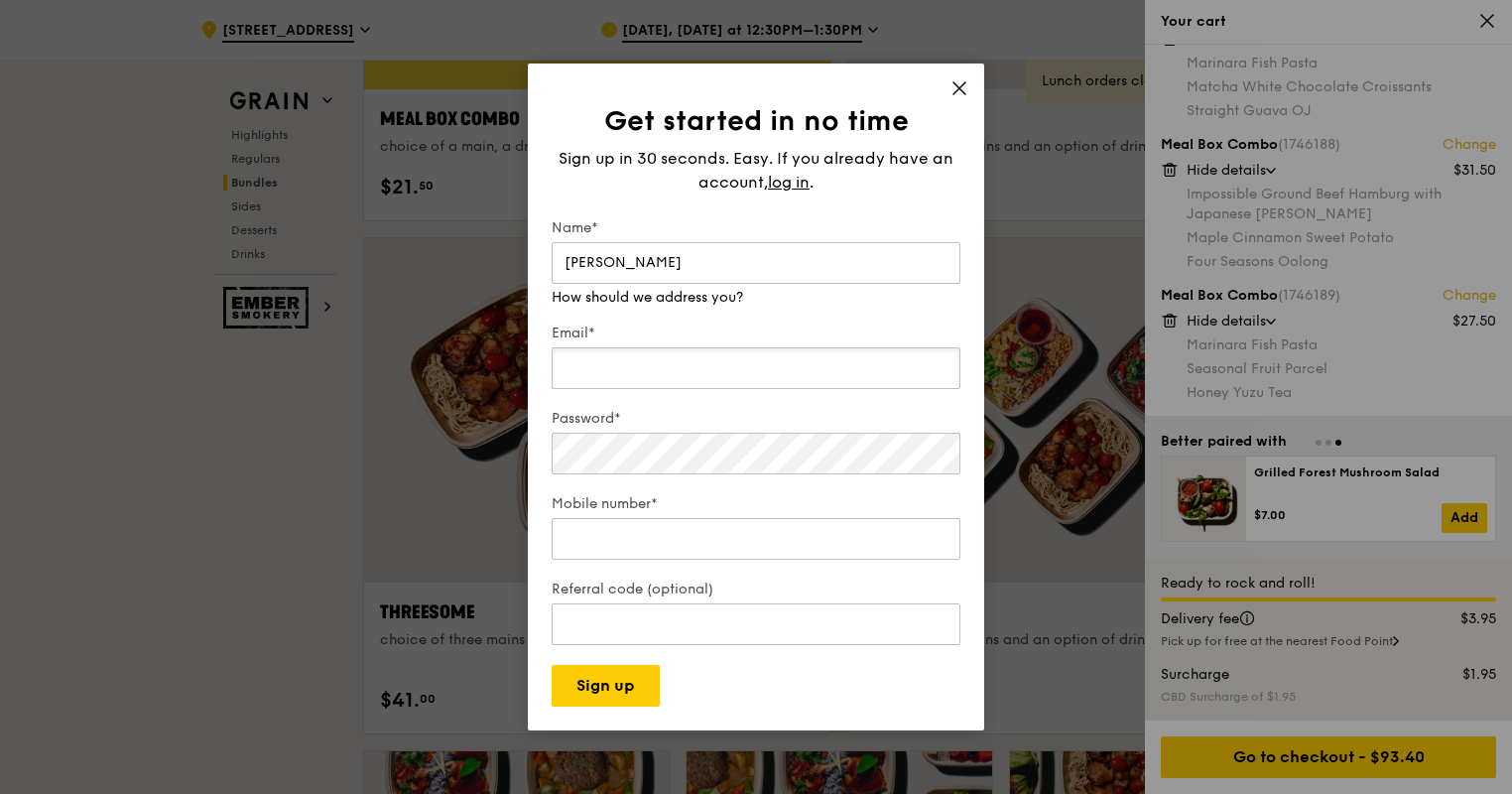 click on "Email*" at bounding box center (756, 368) 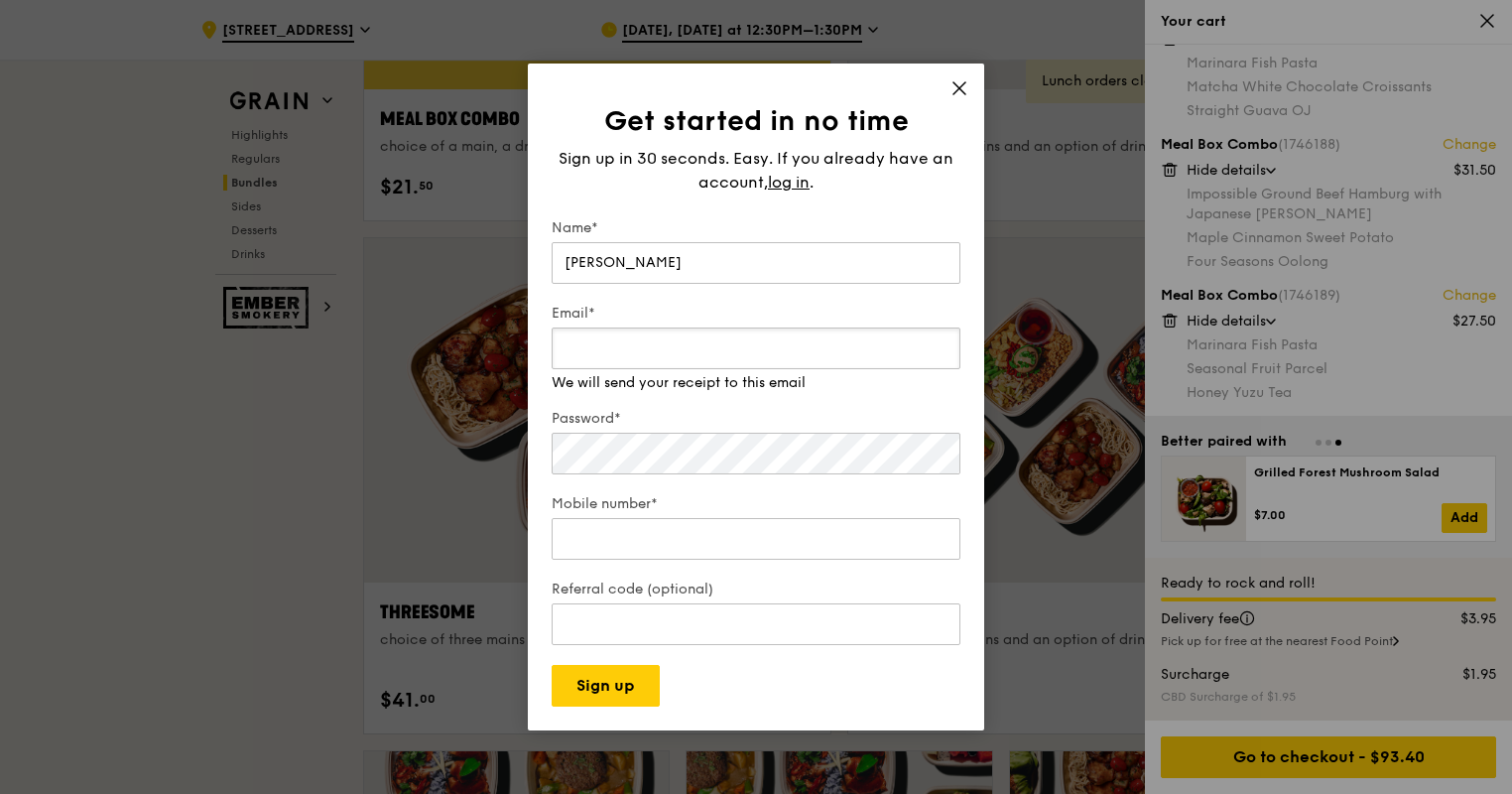 type on "[EMAIL_ADDRESS][DOMAIN_NAME]" 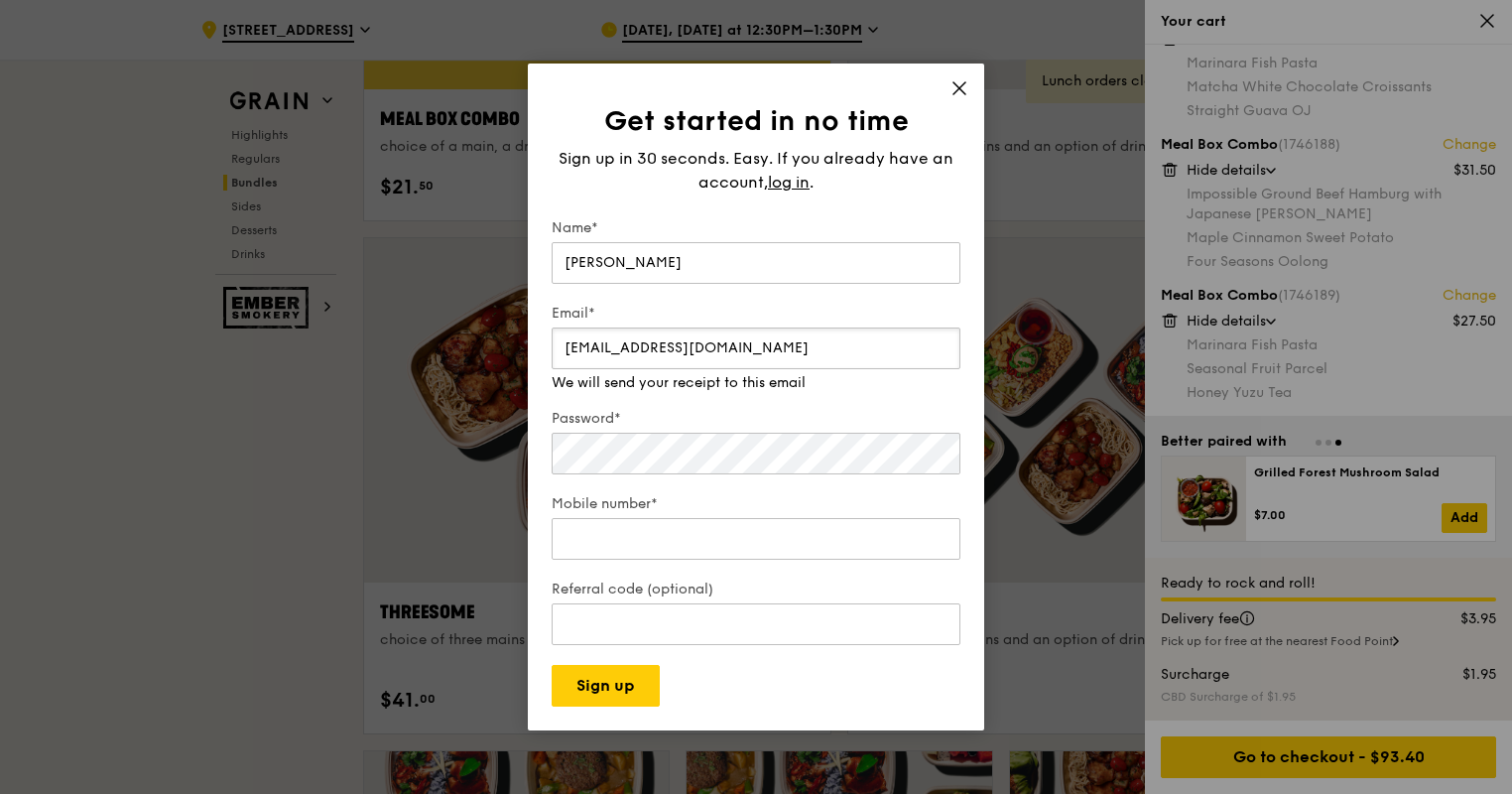 type on "98175705" 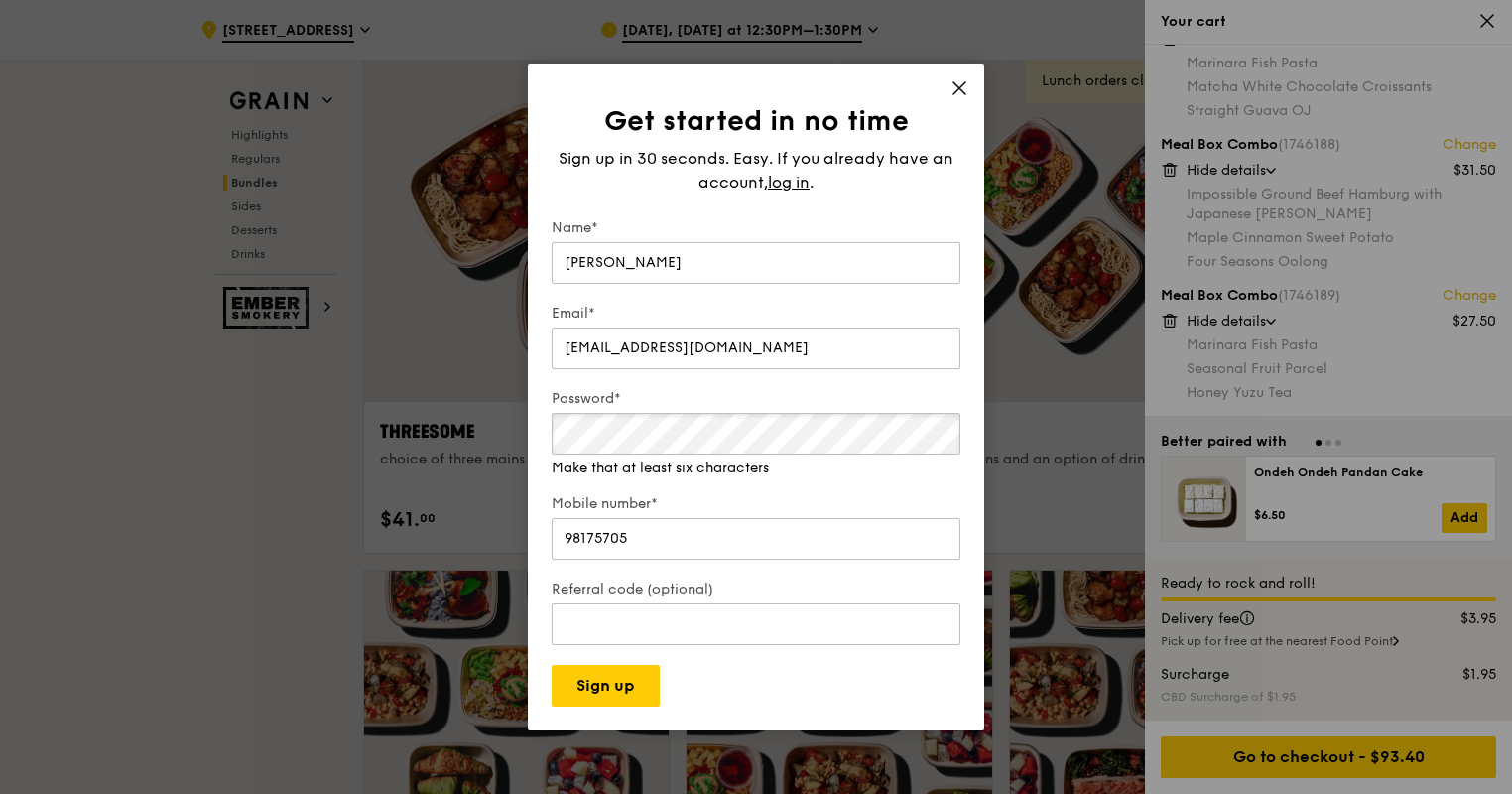 scroll, scrollTop: 3476, scrollLeft: 0, axis: vertical 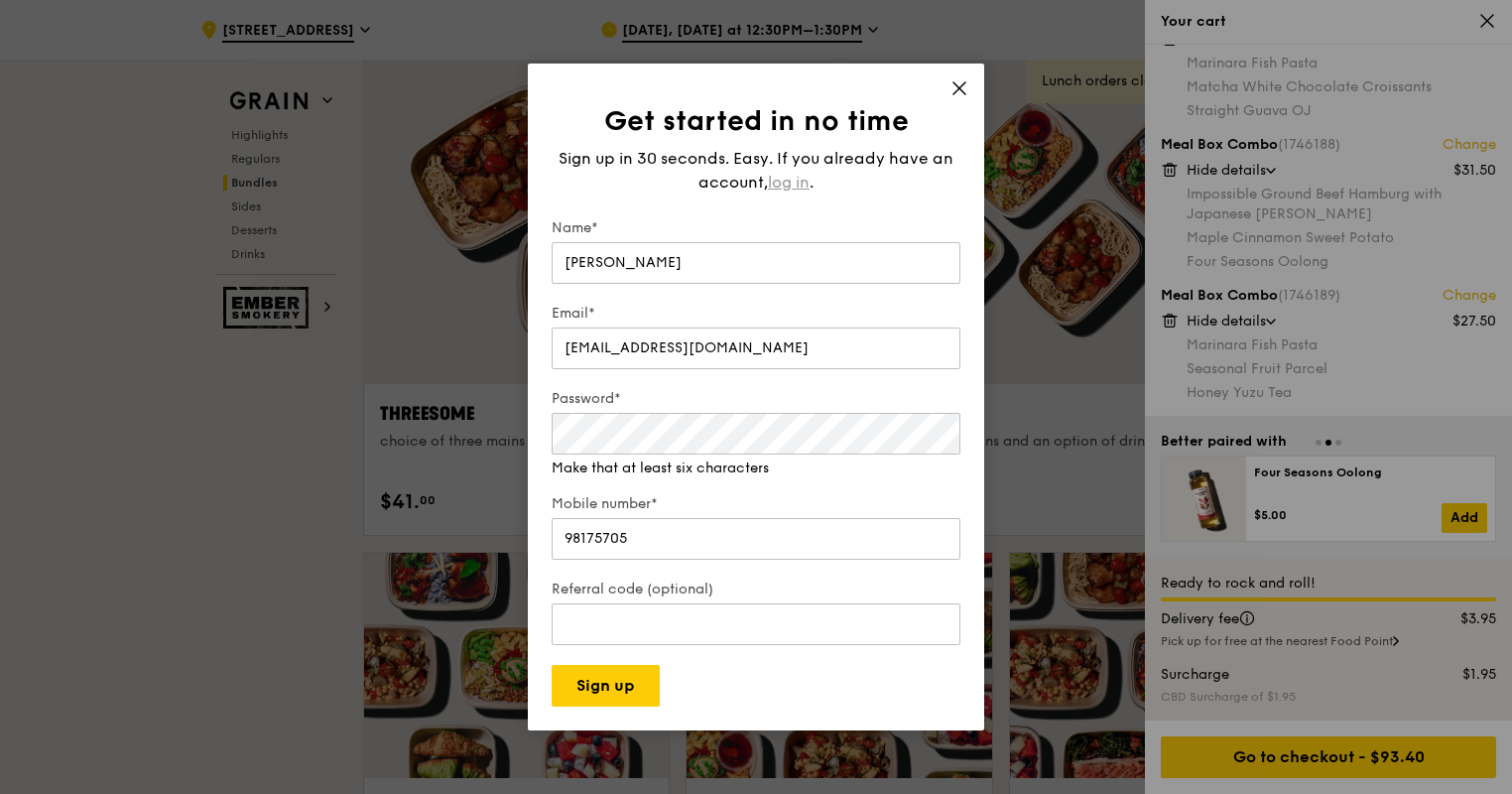 click on "log in" at bounding box center (789, 183) 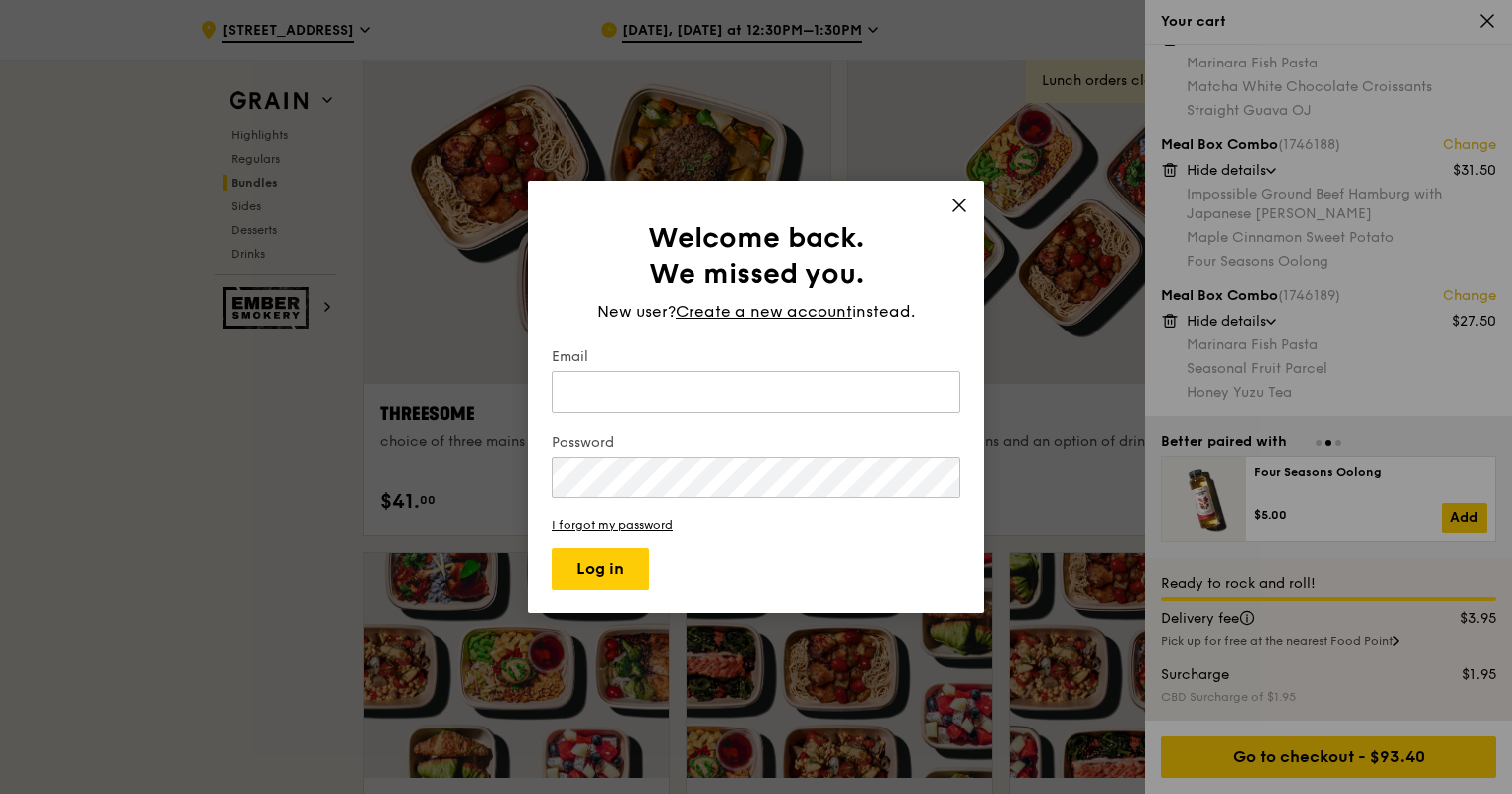 type on "[EMAIL_ADDRESS][DOMAIN_NAME]" 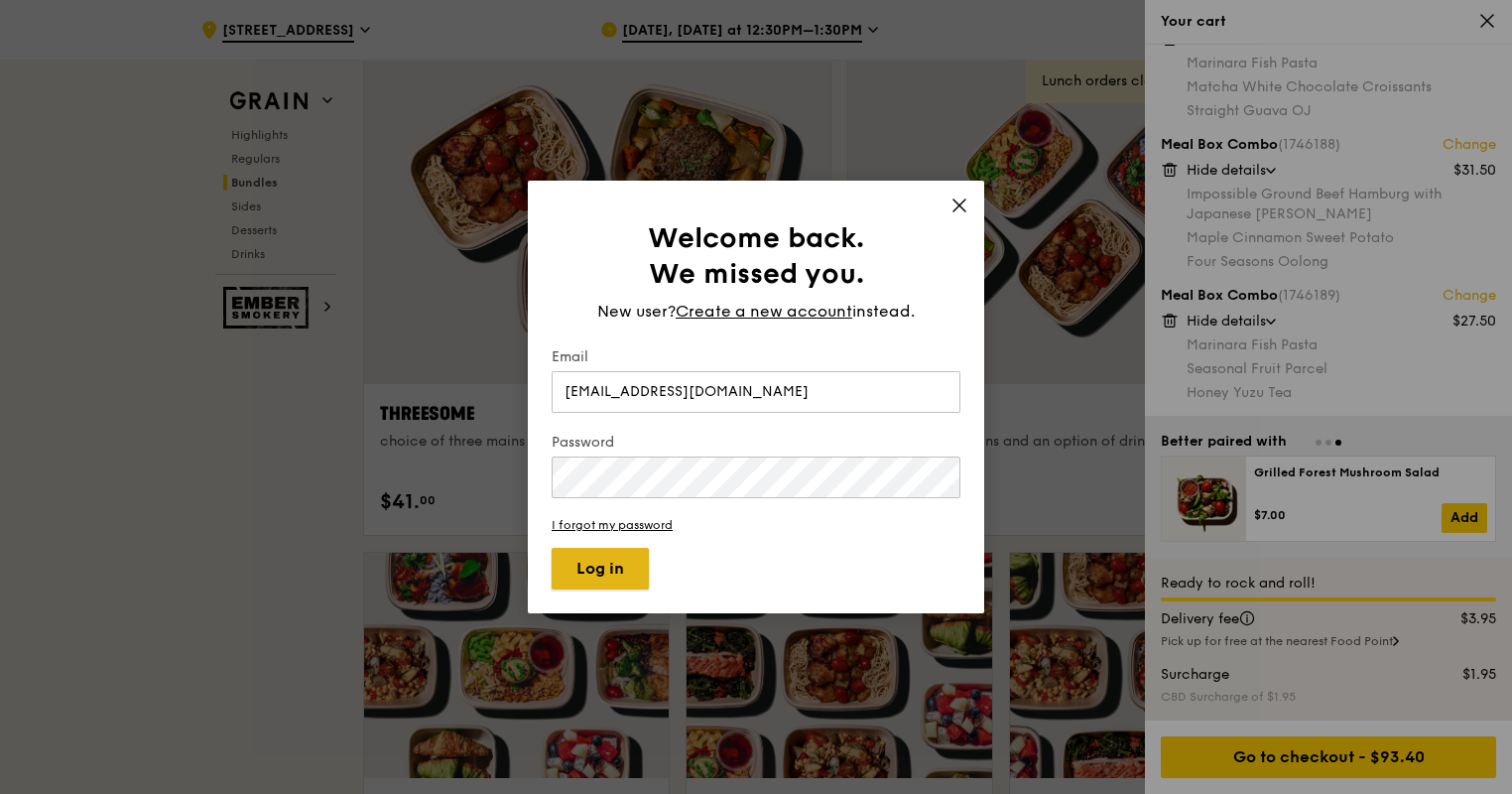 click on "Log in" at bounding box center (600, 569) 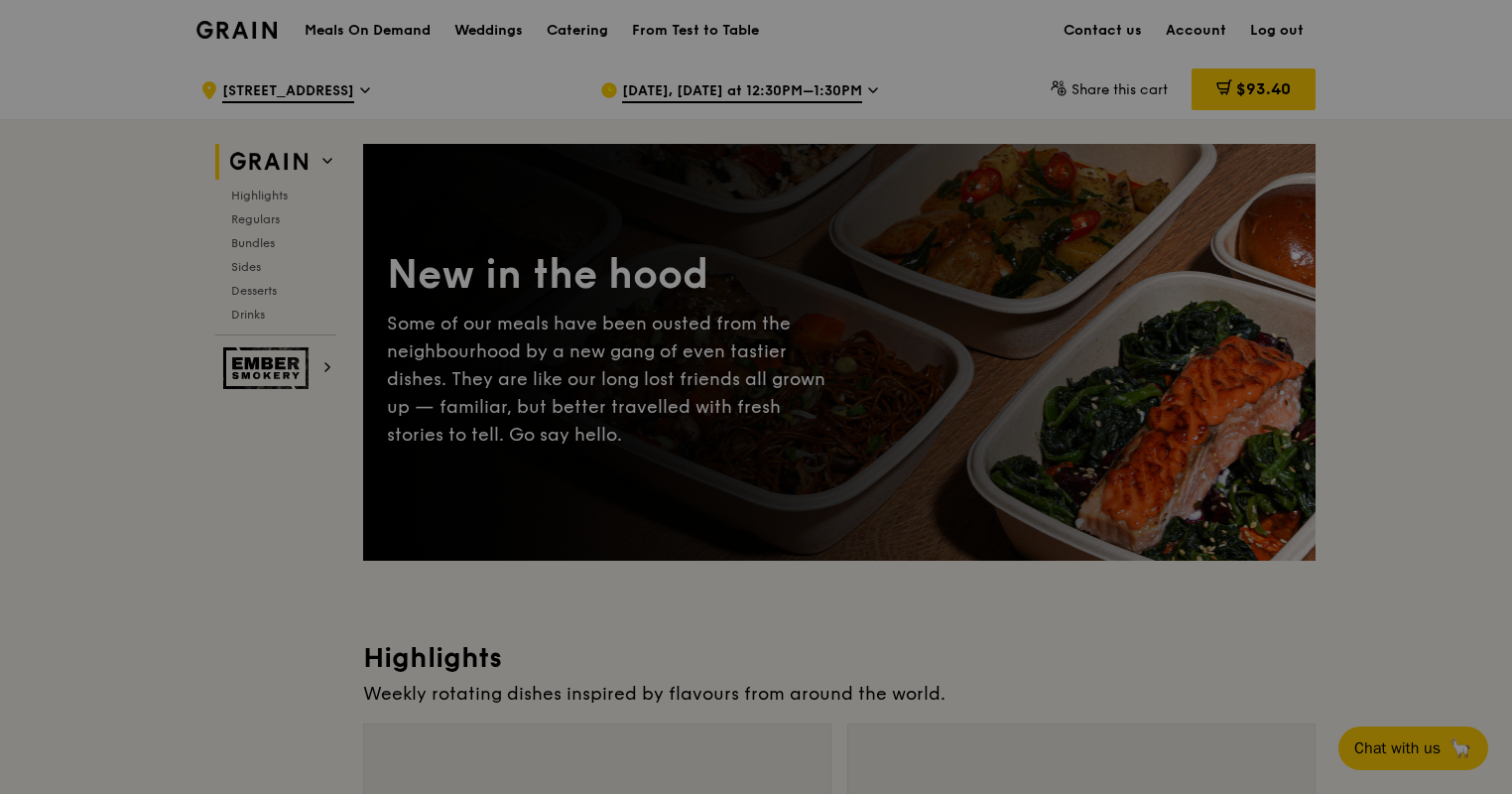 scroll, scrollTop: 0, scrollLeft: 0, axis: both 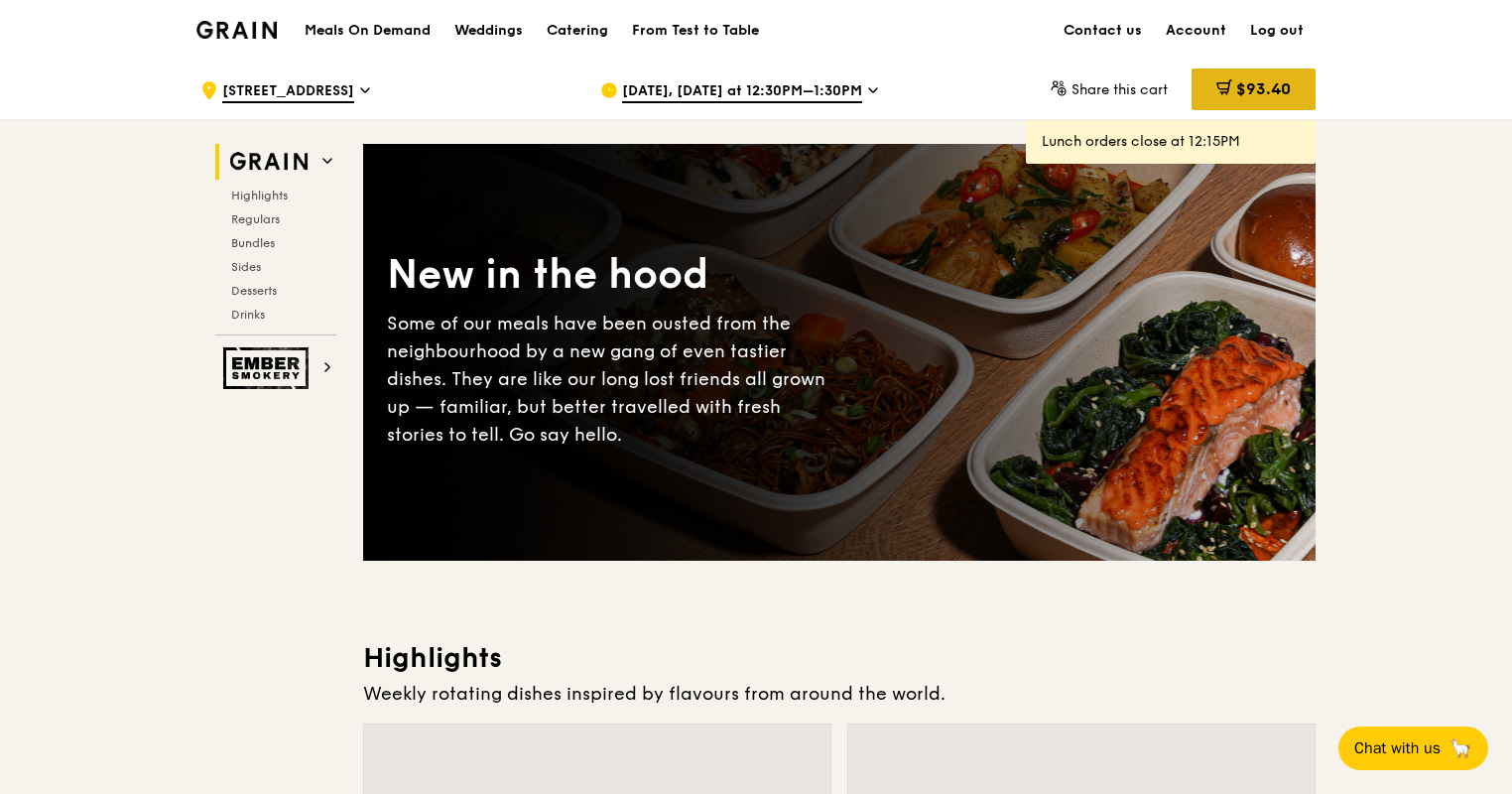 click on "$93.40" at bounding box center (1253, 89) 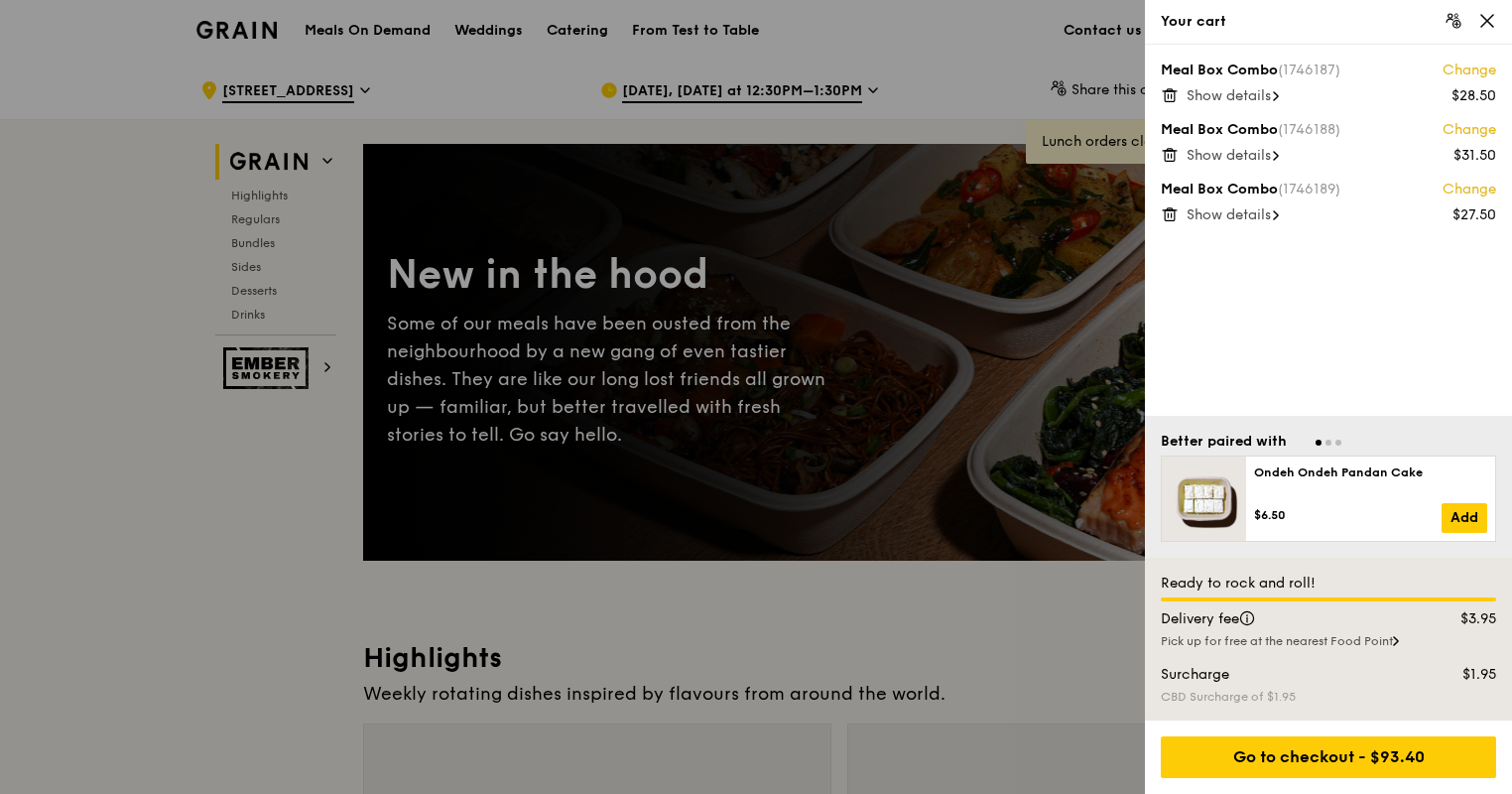 click at bounding box center (756, 397) 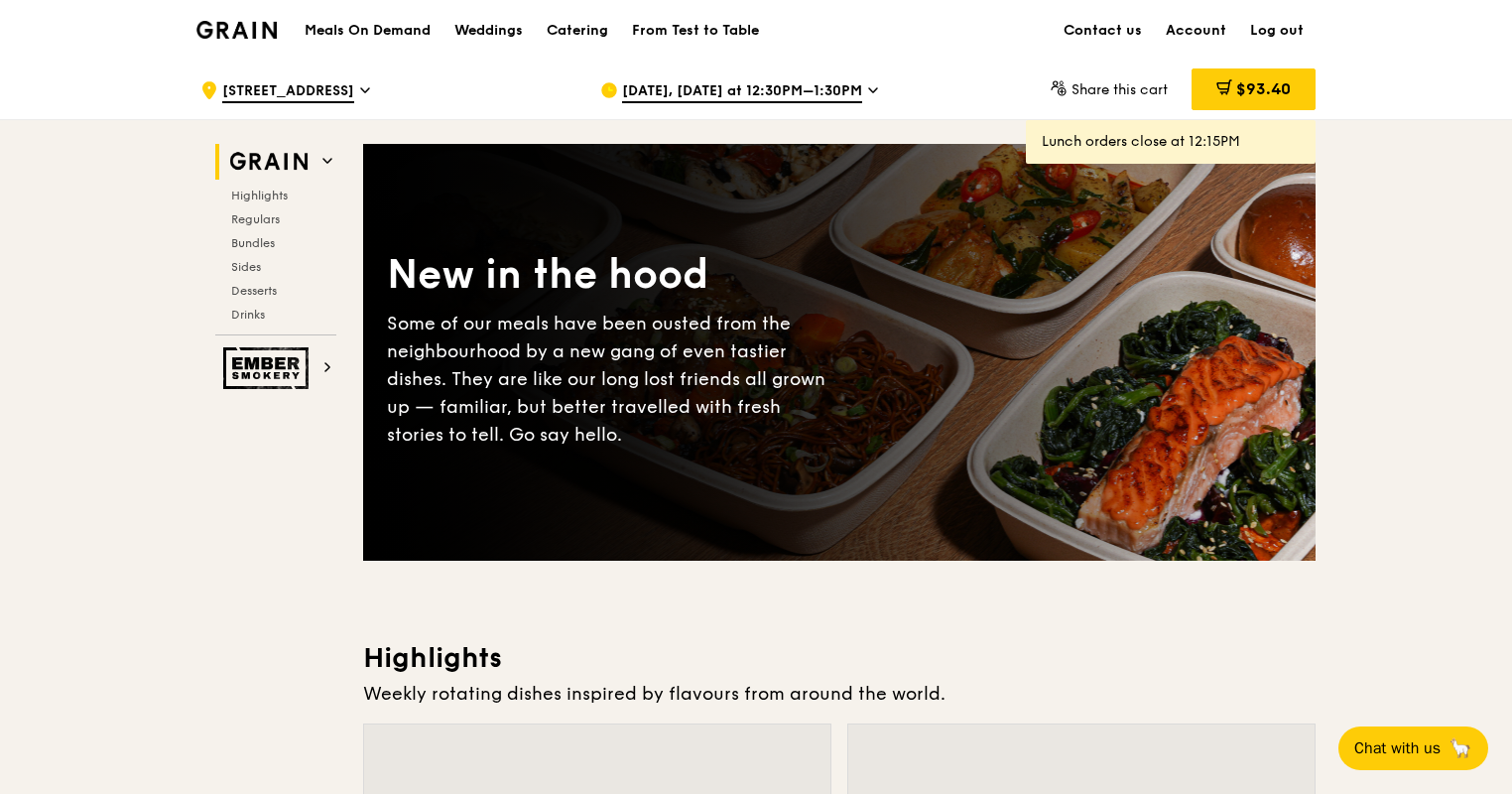 click on "[DATE], [DATE] at 12:30PM–1:30PM" at bounding box center (784, 90) 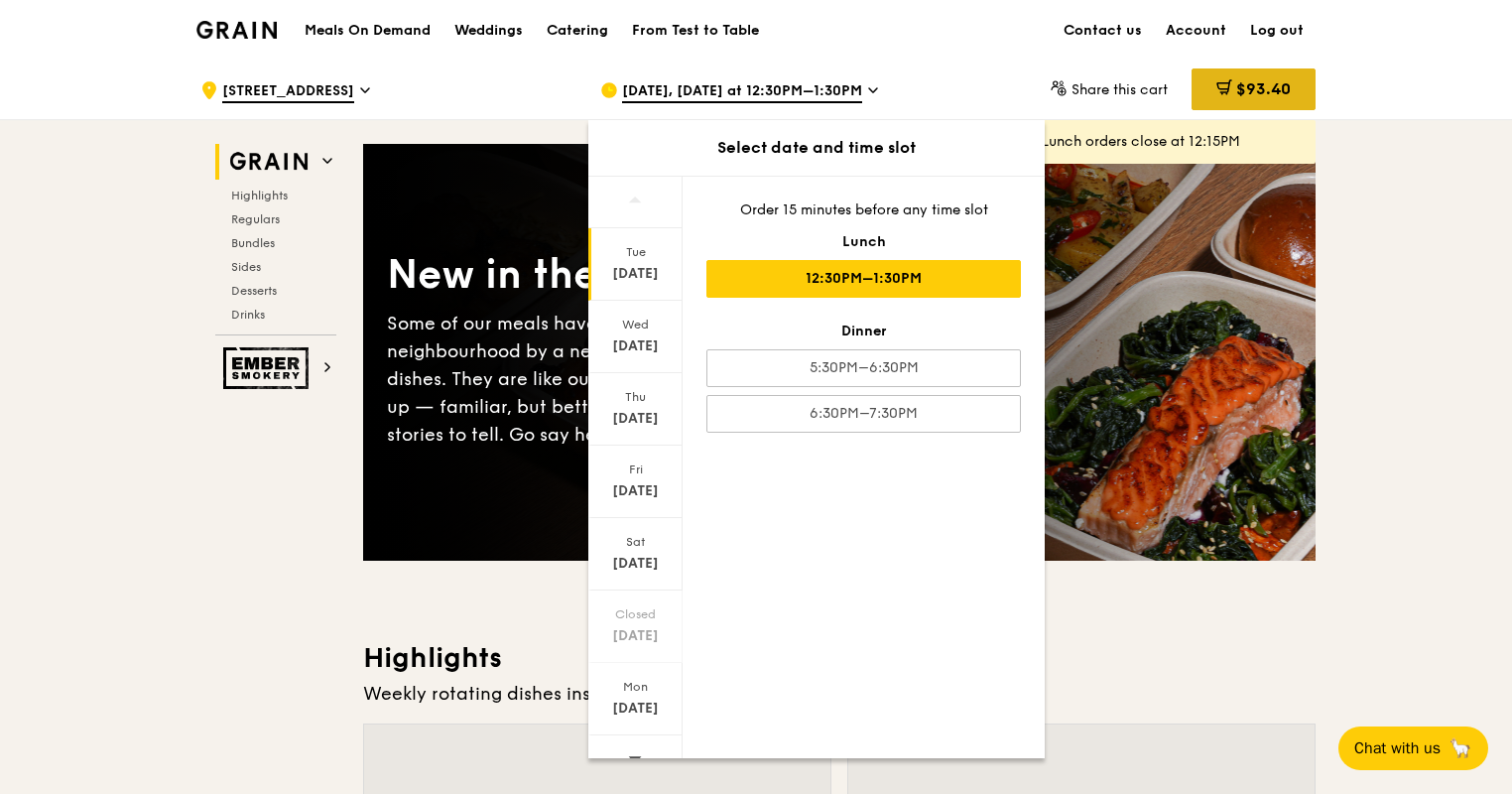 click on "$93.40" at bounding box center [1263, 88] 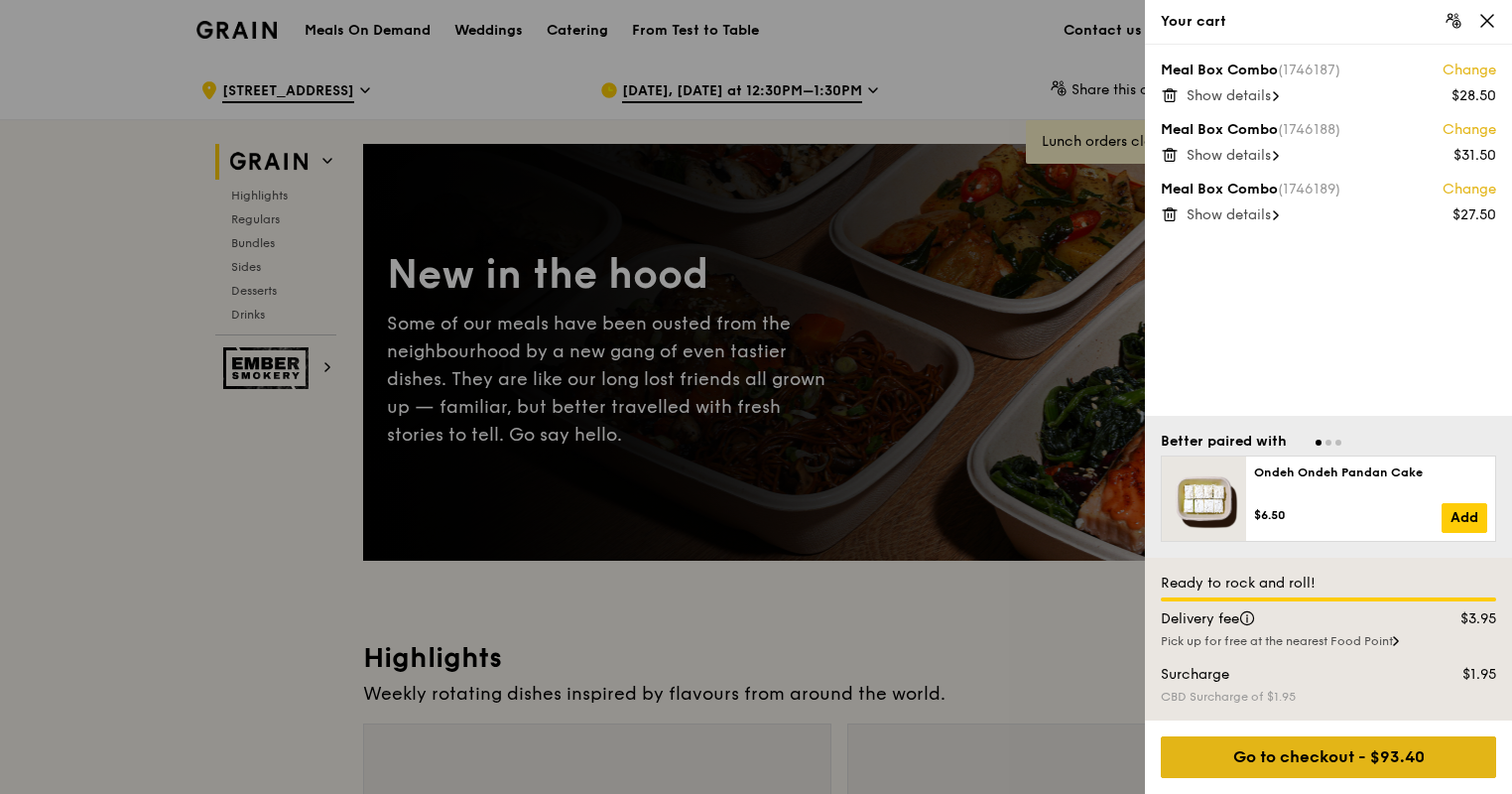 click on "Go to checkout - $93.40" at bounding box center (1328, 757) 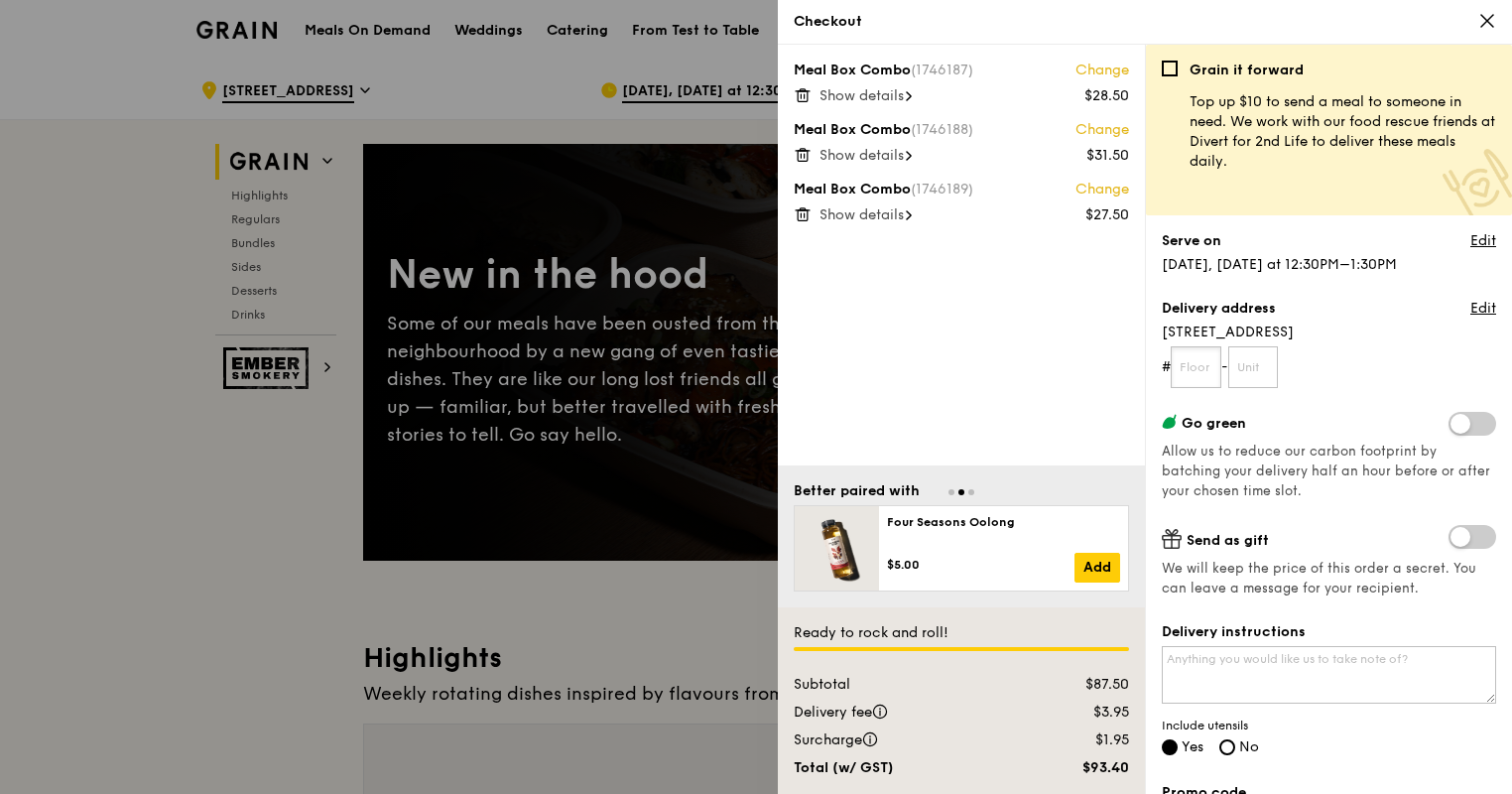 click at bounding box center (1196, 367) 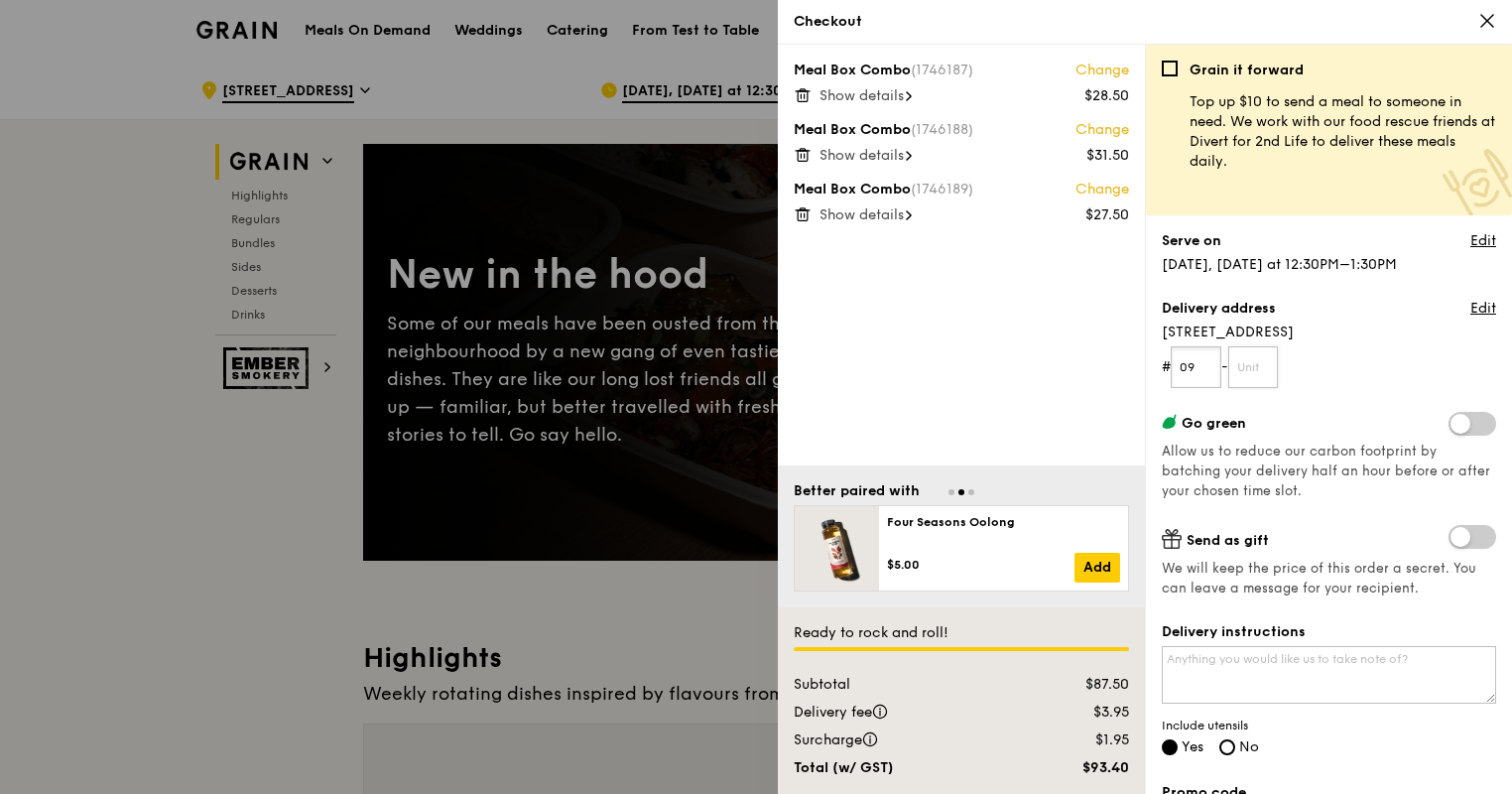 type on "09" 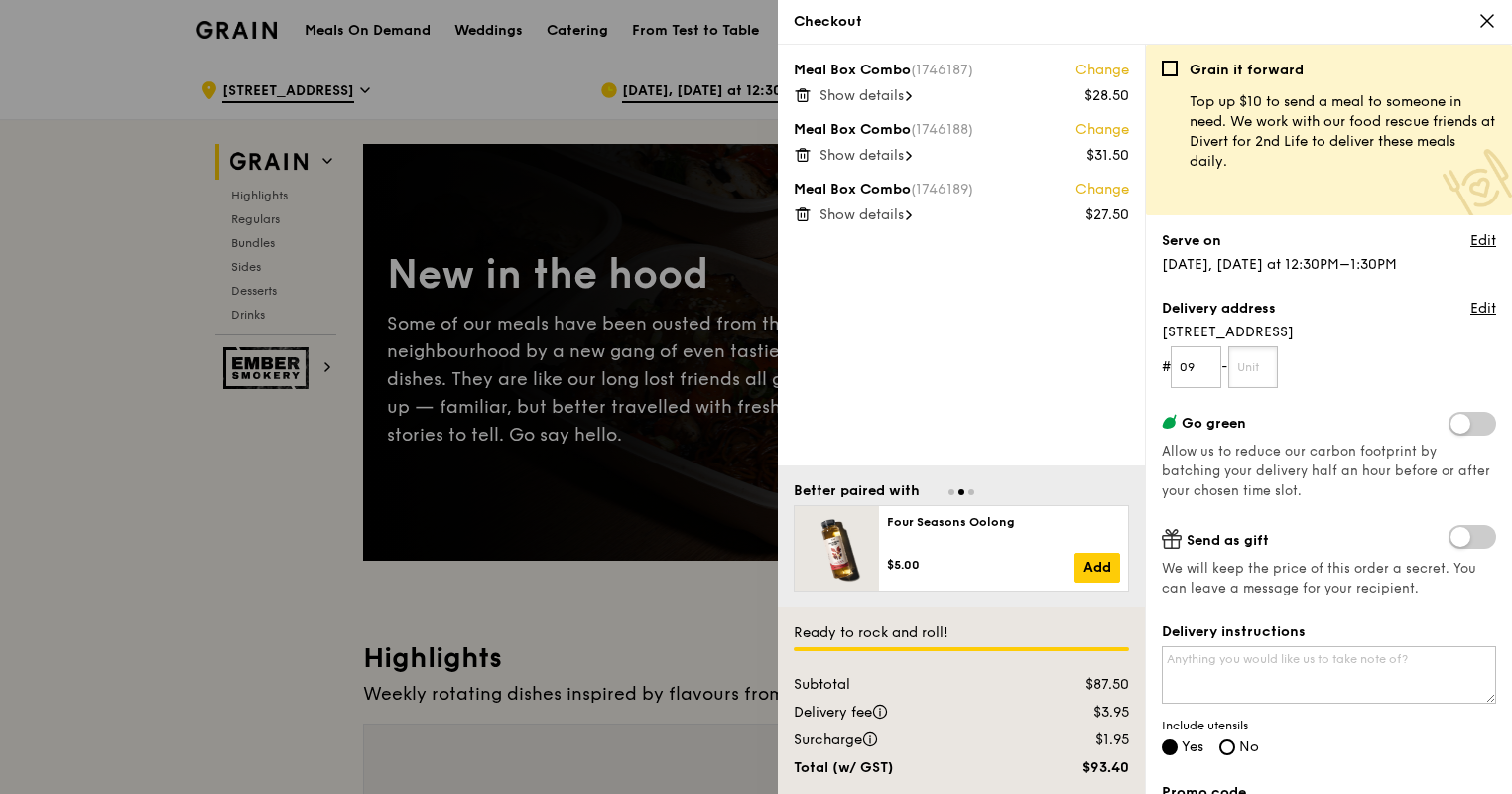 click at bounding box center (1253, 367) 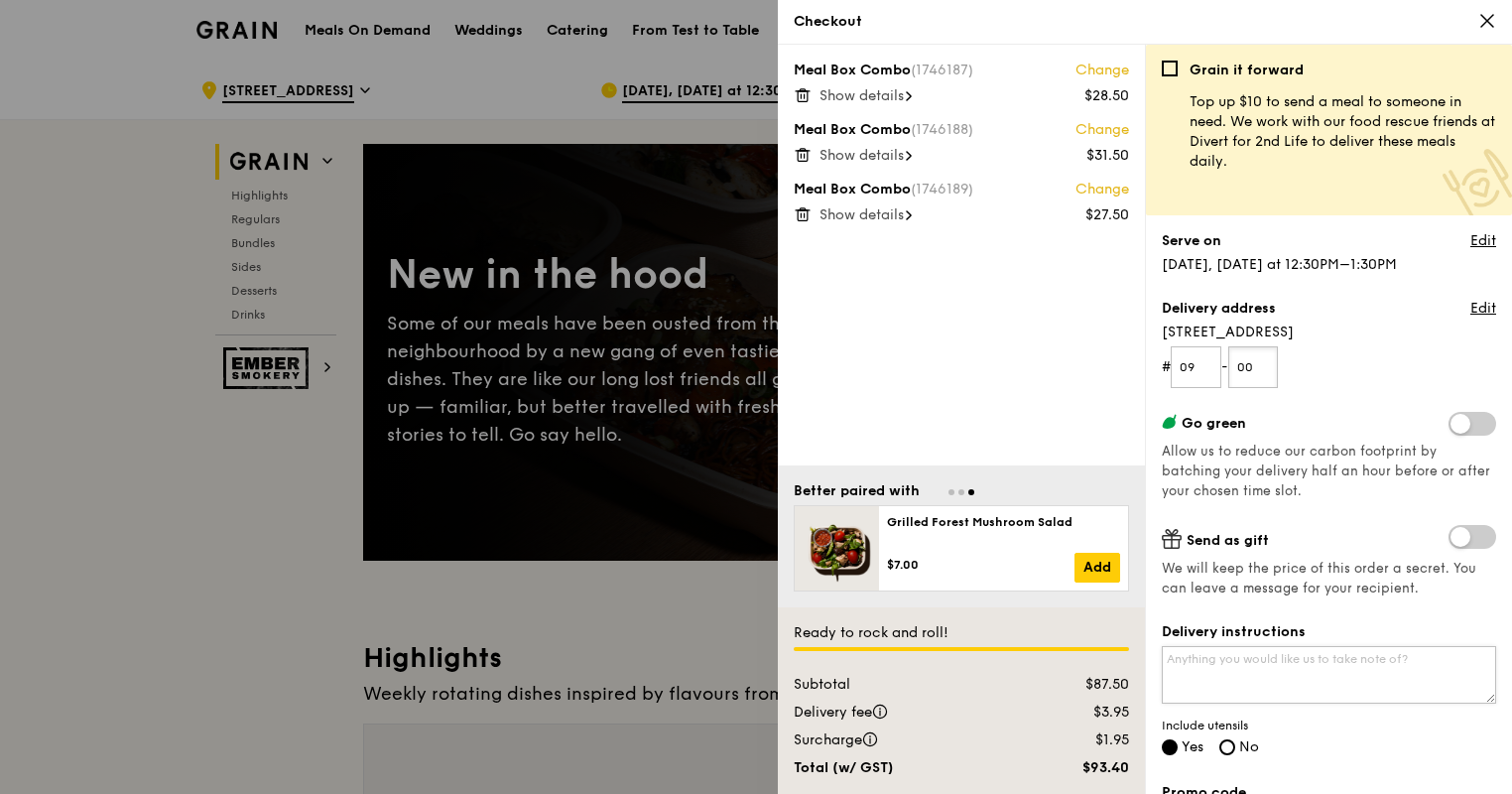 type on "00" 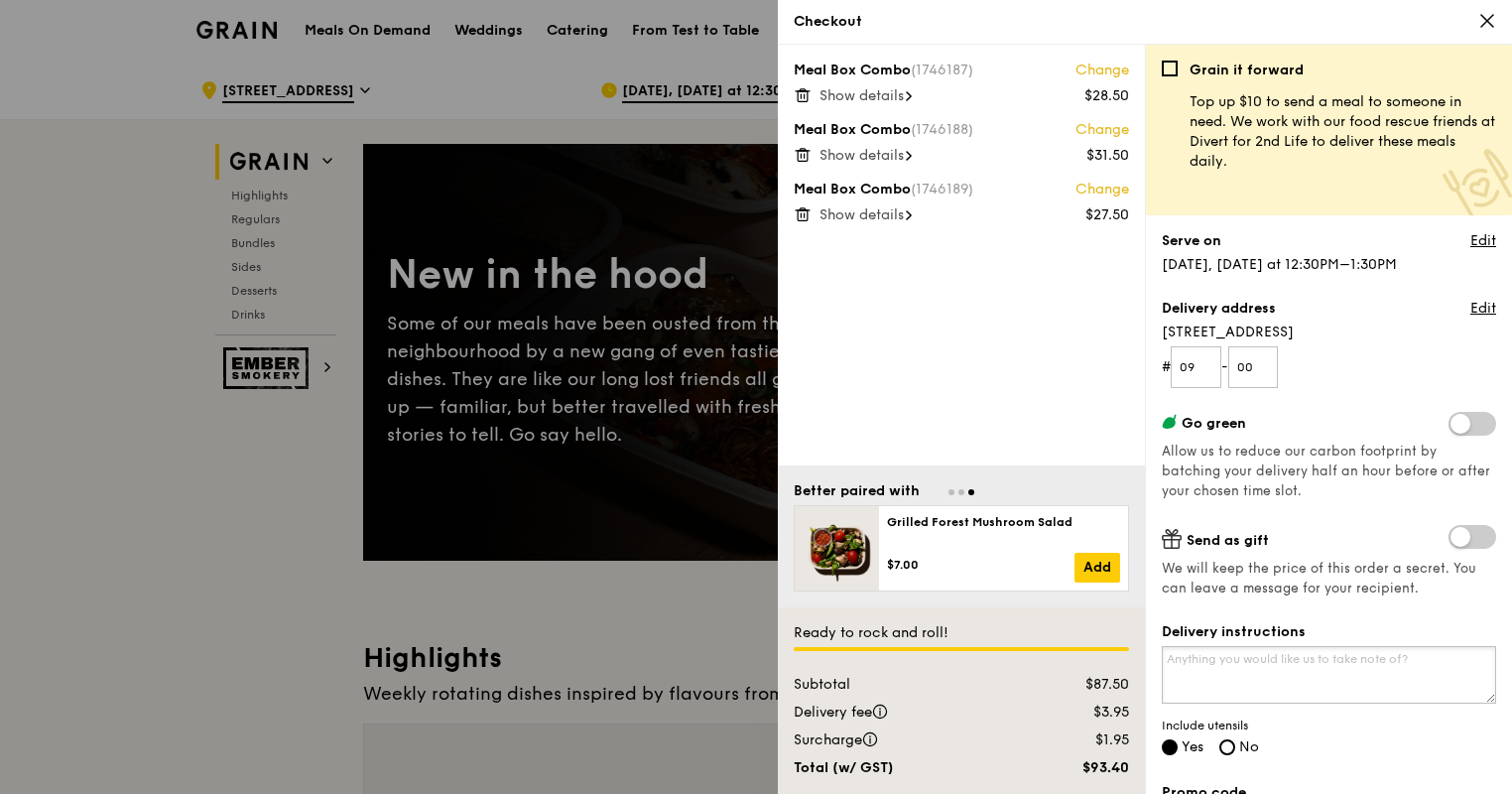 click on "Delivery instructions" at bounding box center [1328, 675] 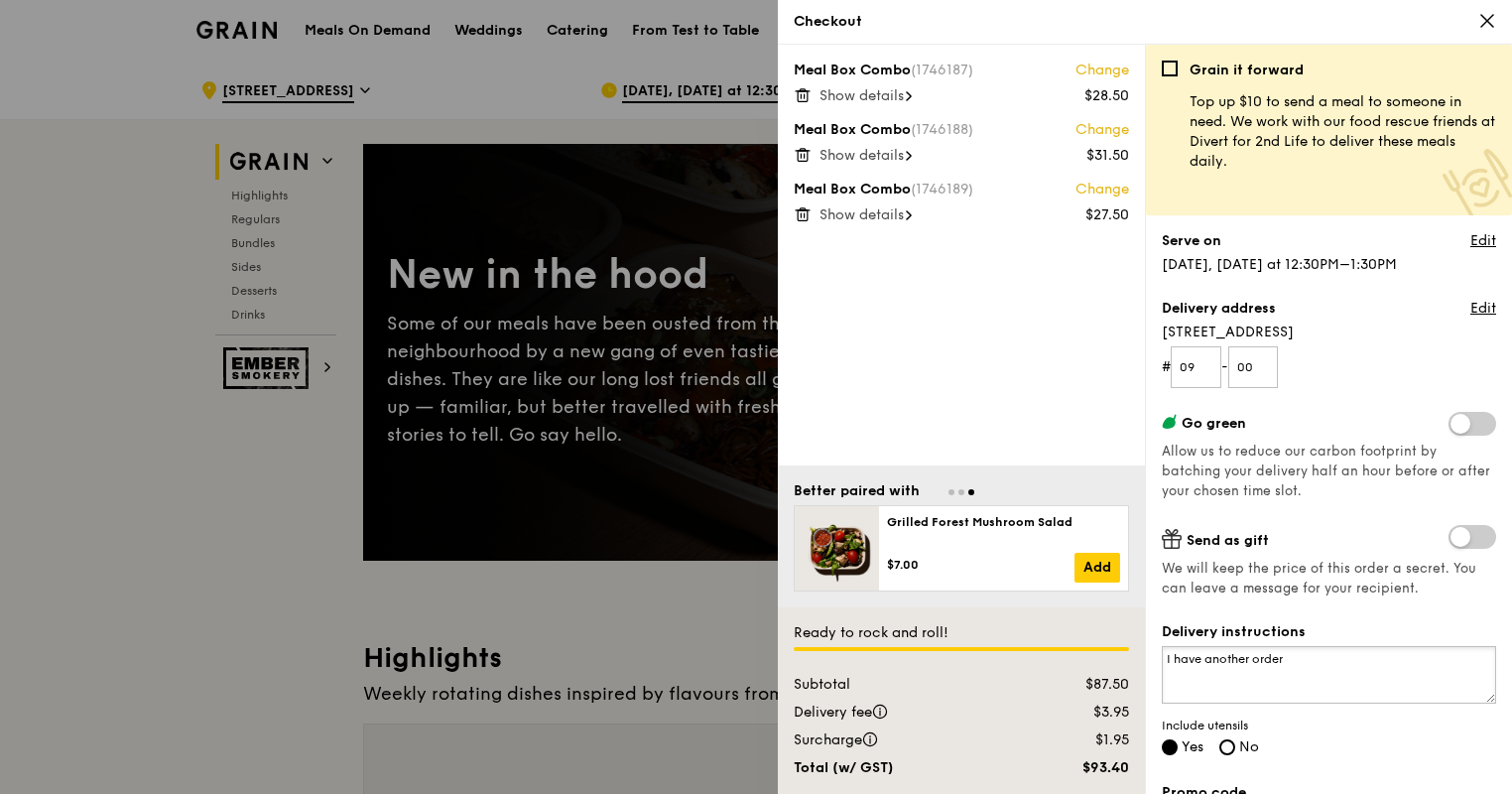 paste on "#G3252489" 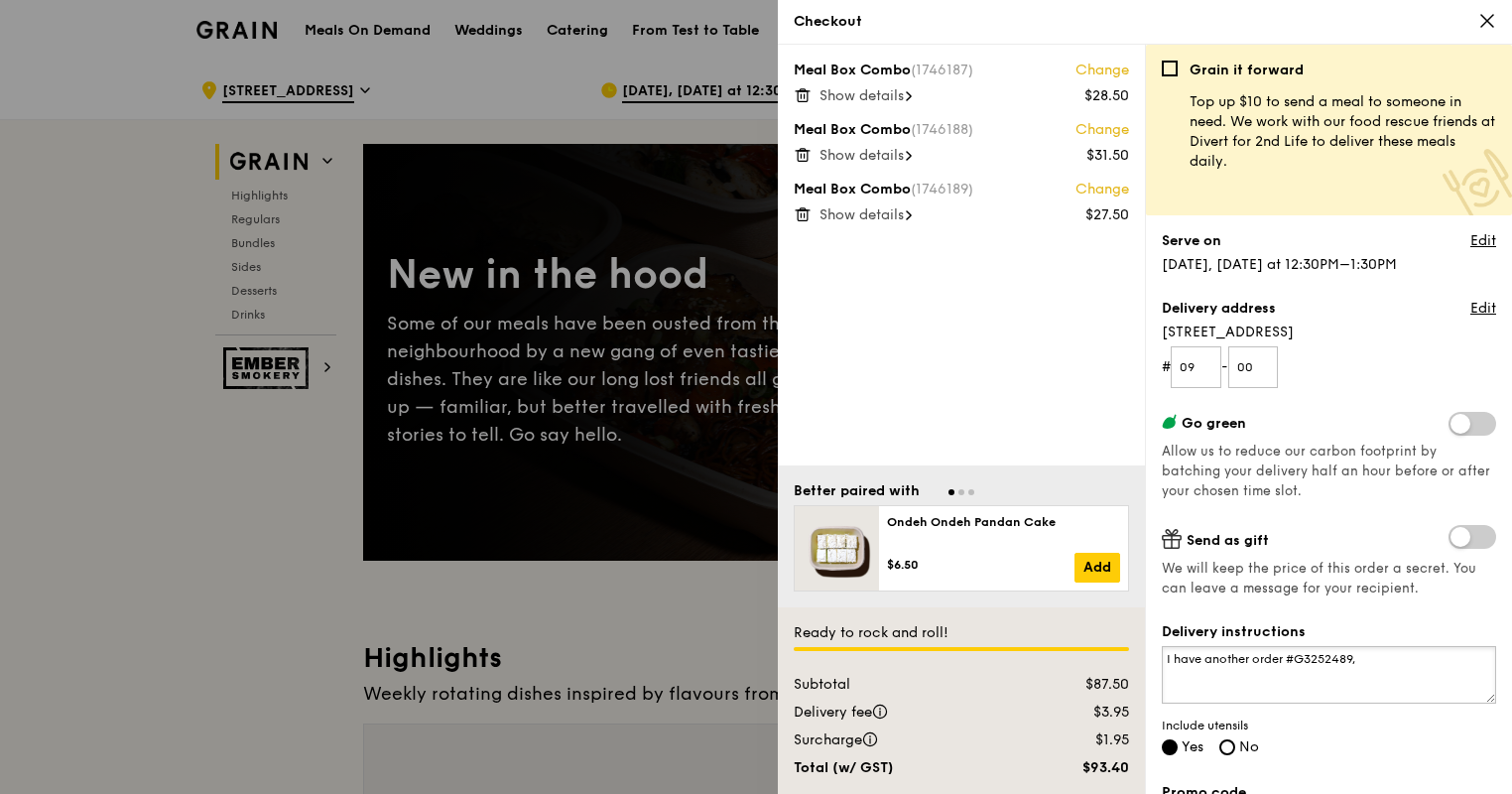click on "I have another order #G3252489," at bounding box center [1328, 675] 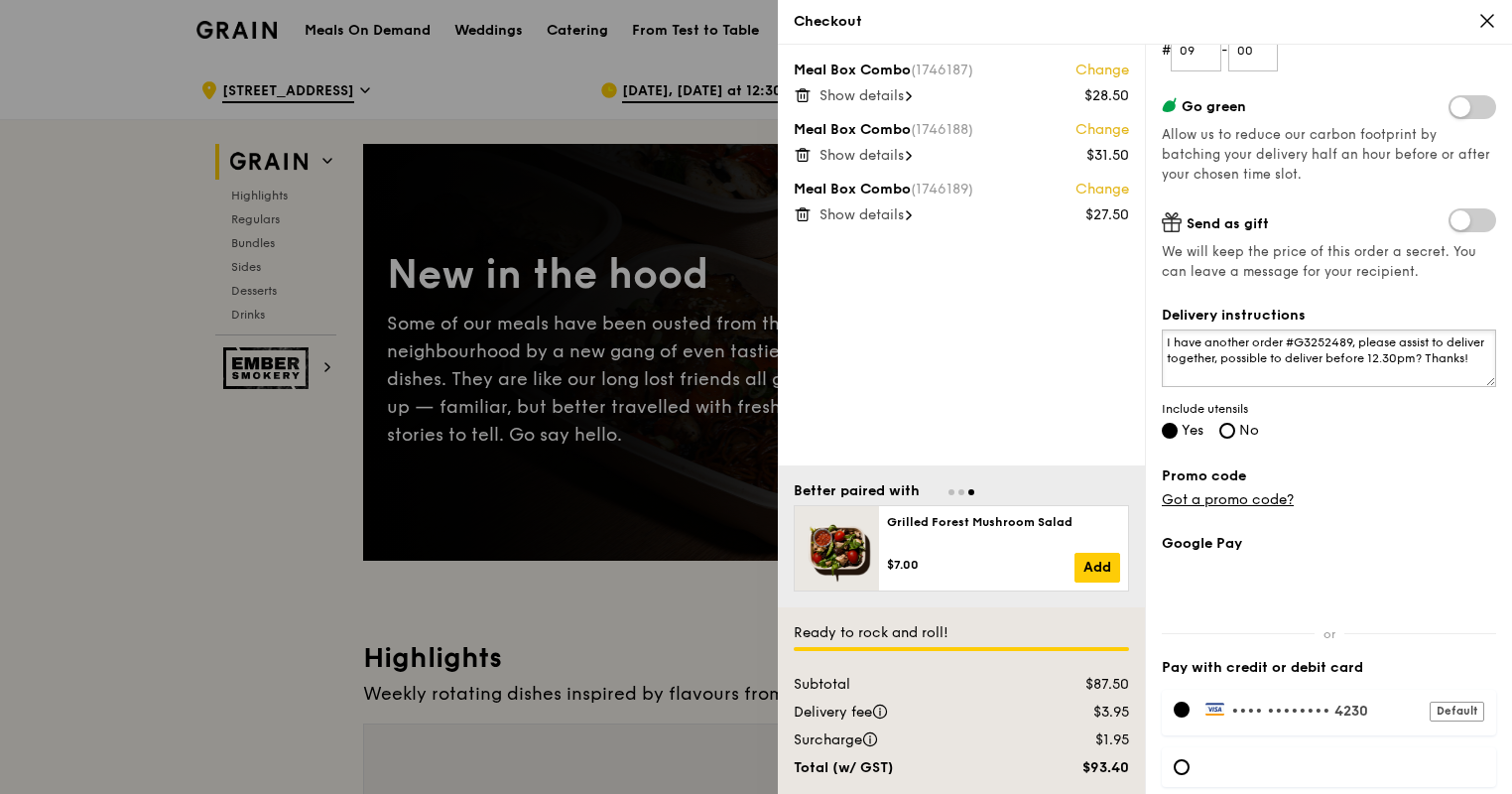 scroll, scrollTop: 397, scrollLeft: 0, axis: vertical 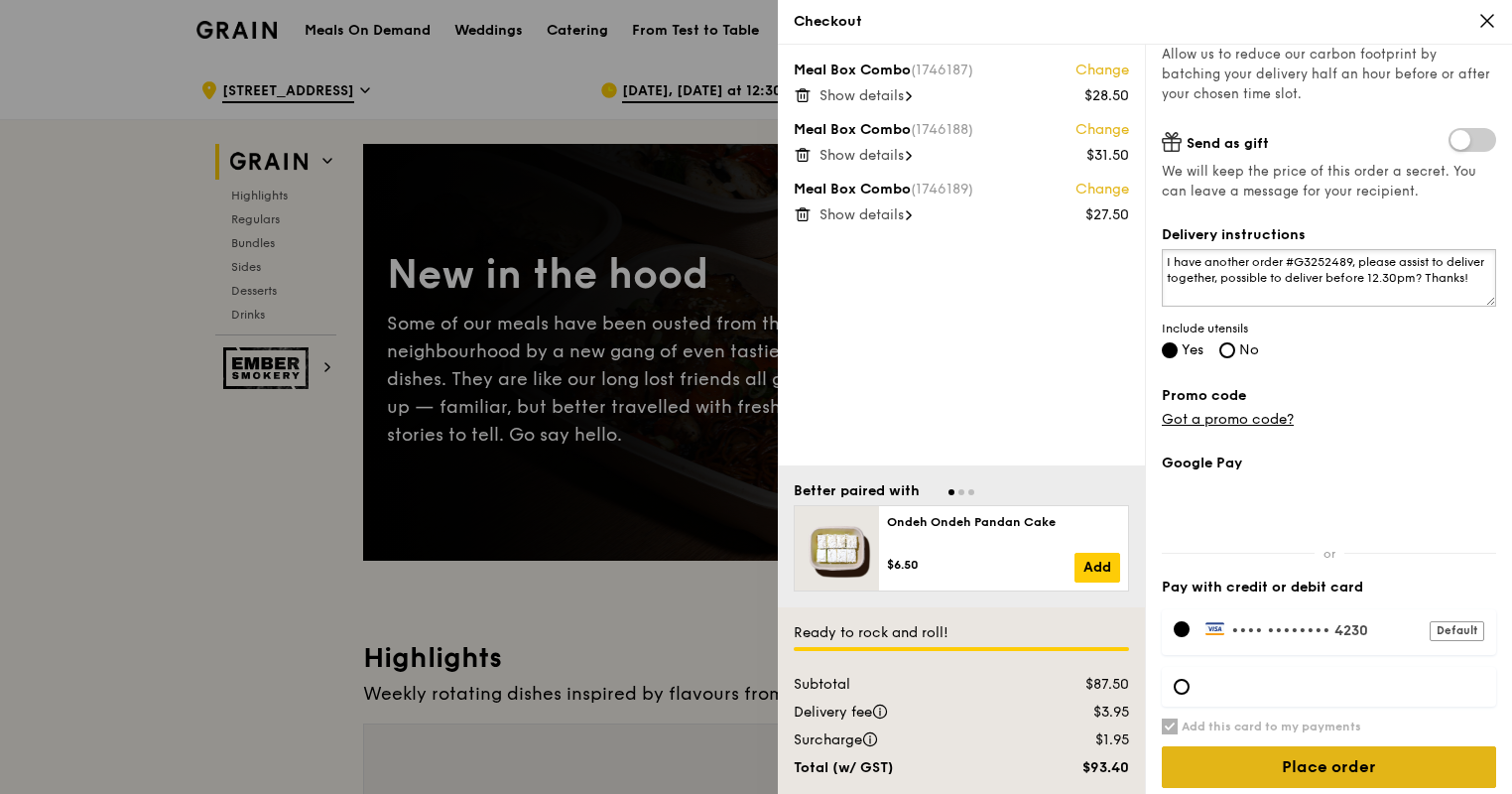 type on "I have another order #G3252489, please assist to deliver together, possible to deliver before 12.30pm? Thanks!" 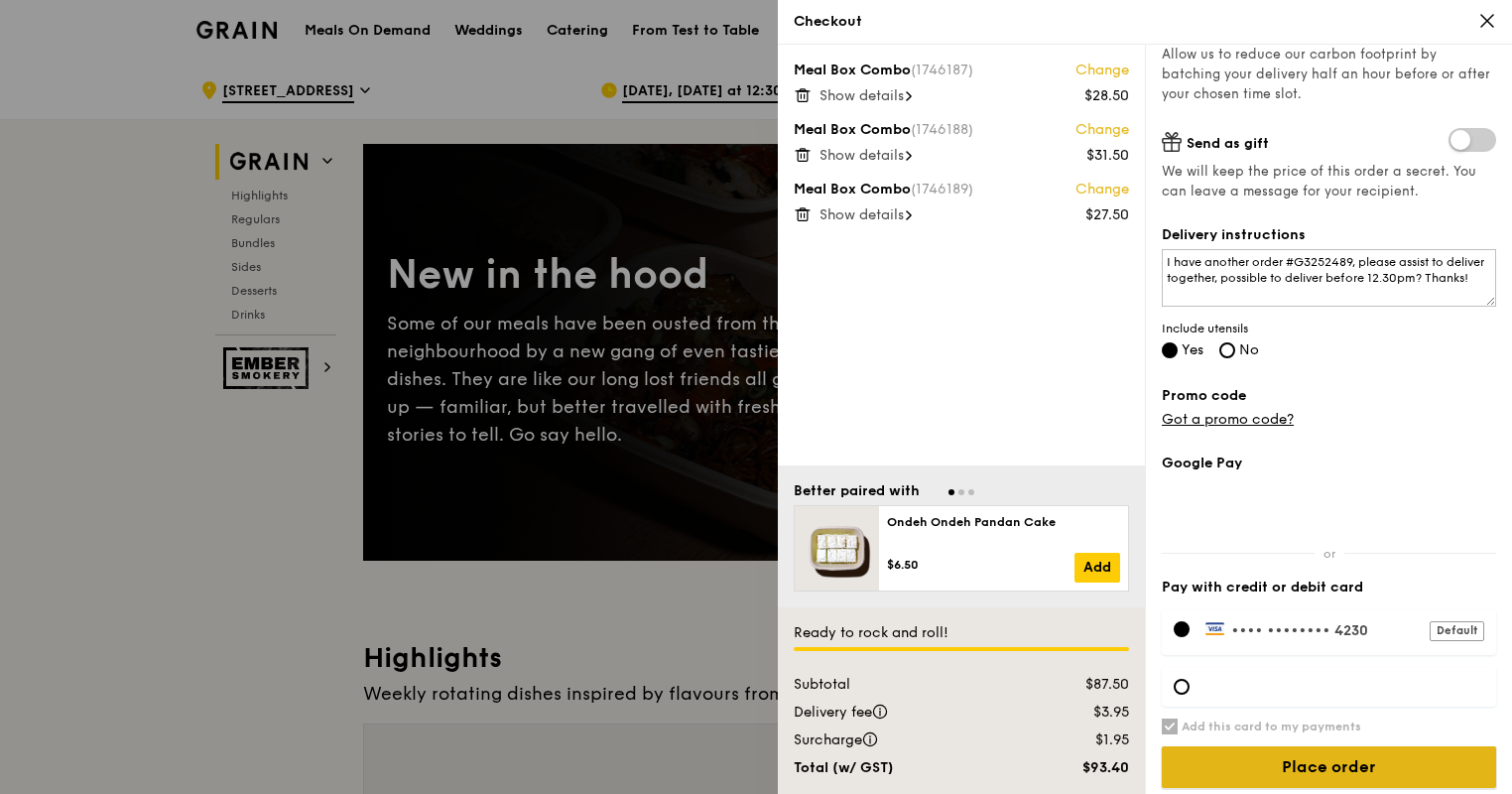 click on "Place order" at bounding box center (1328, 767) 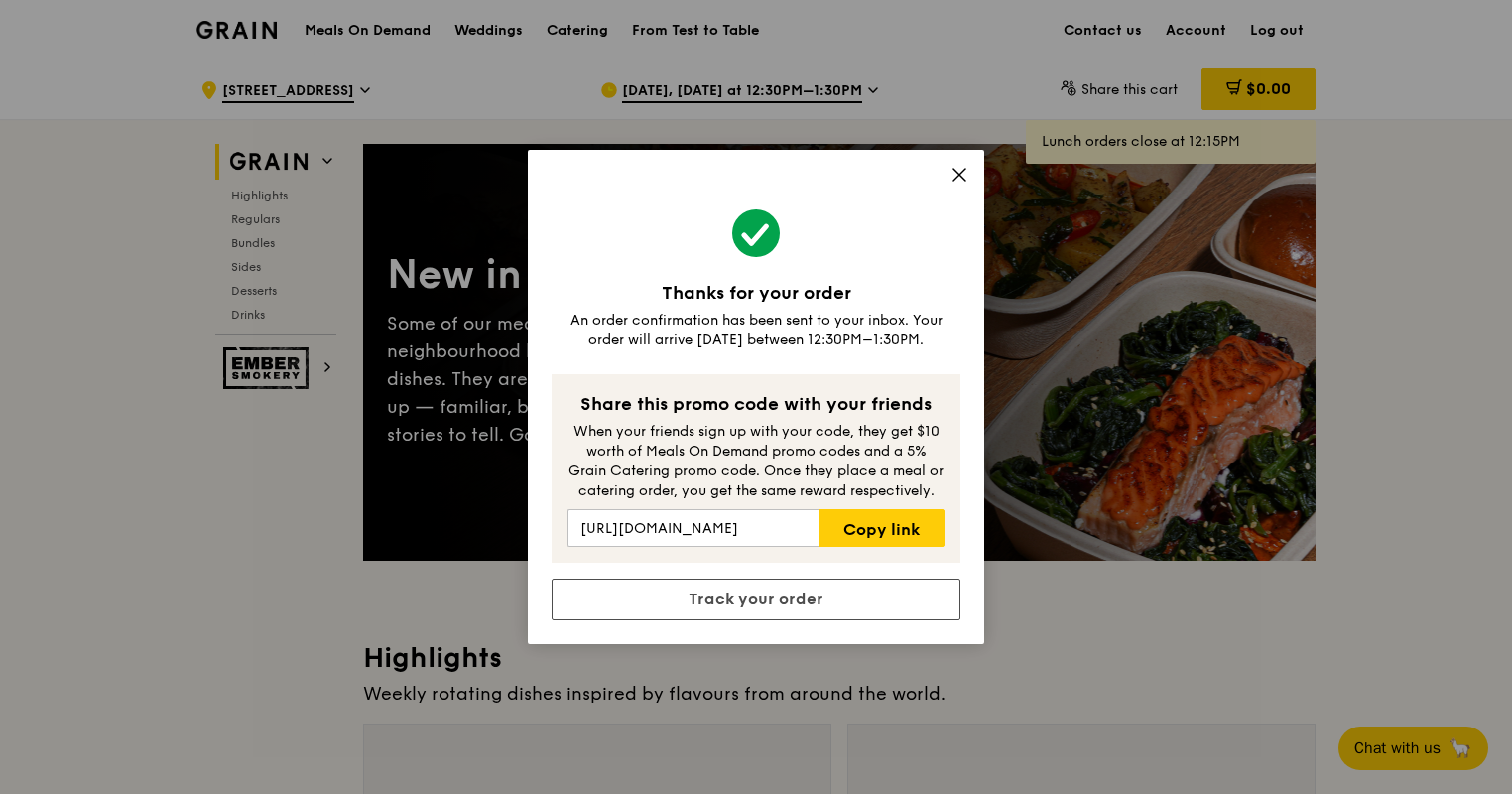 click 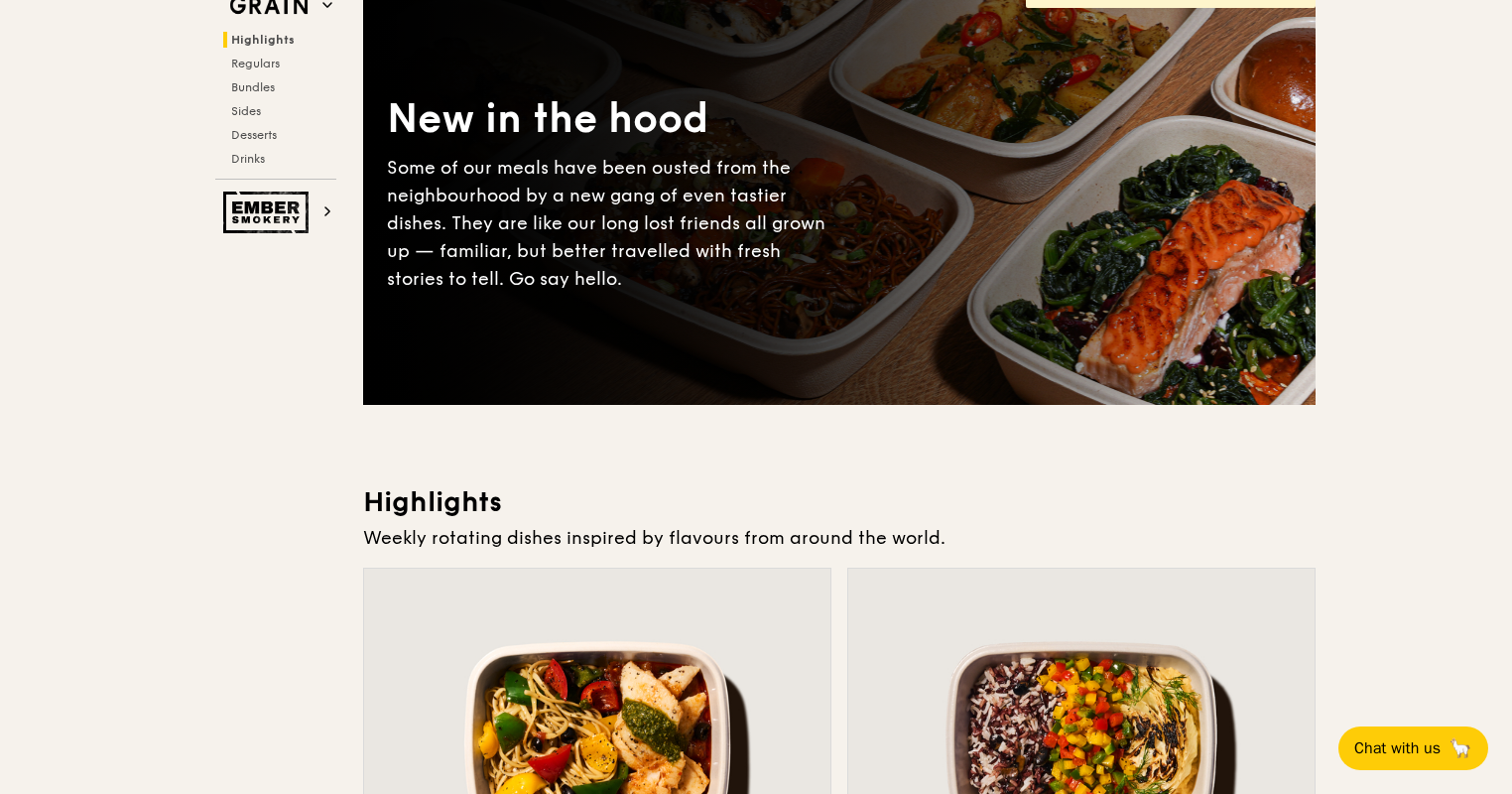 scroll, scrollTop: 0, scrollLeft: 0, axis: both 